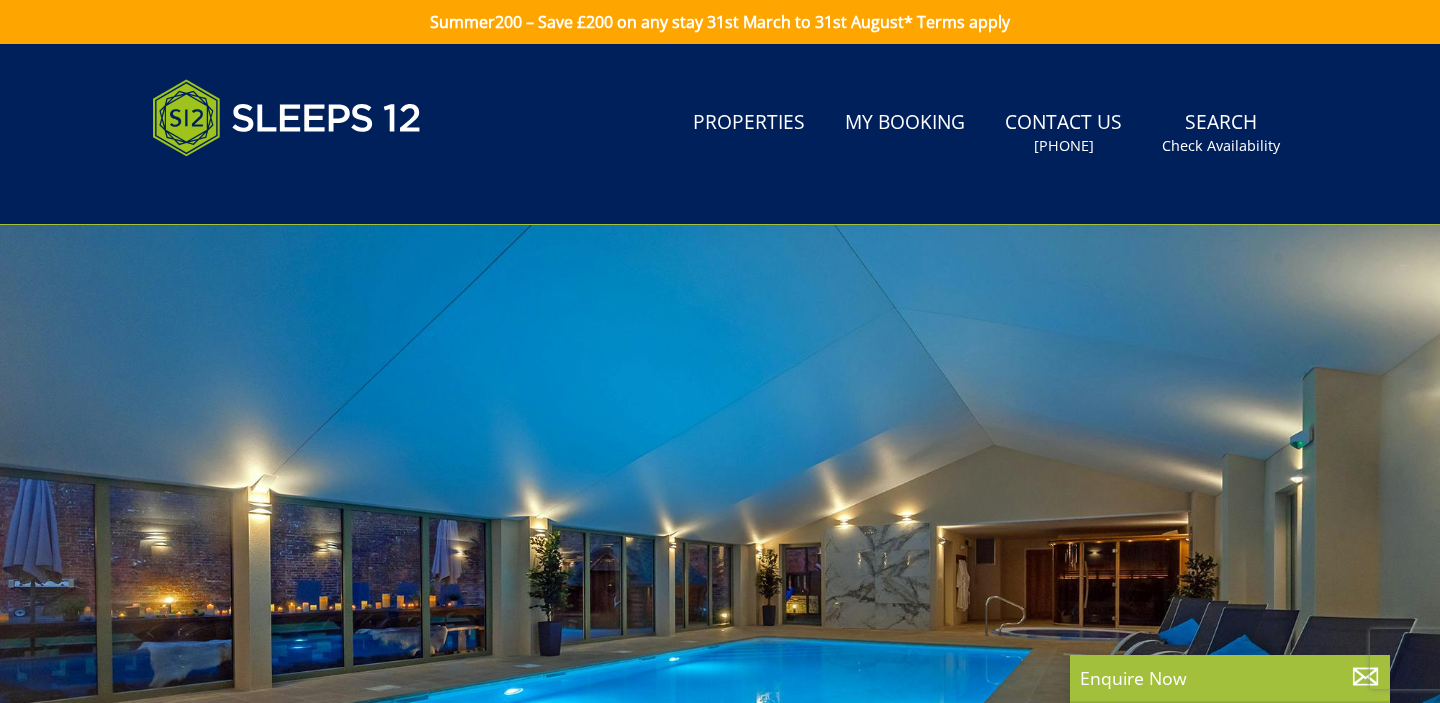 scroll, scrollTop: 0, scrollLeft: 0, axis: both 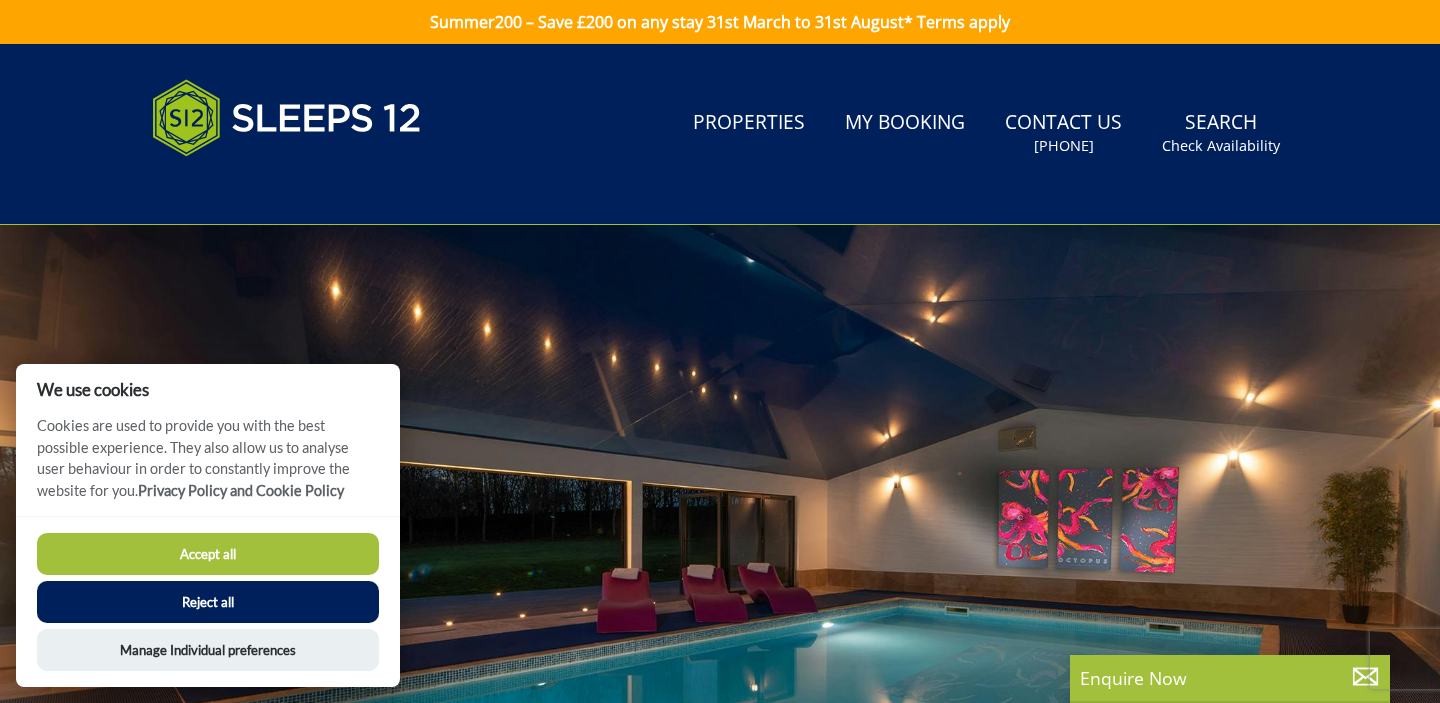click on "Reject all" at bounding box center [208, 602] 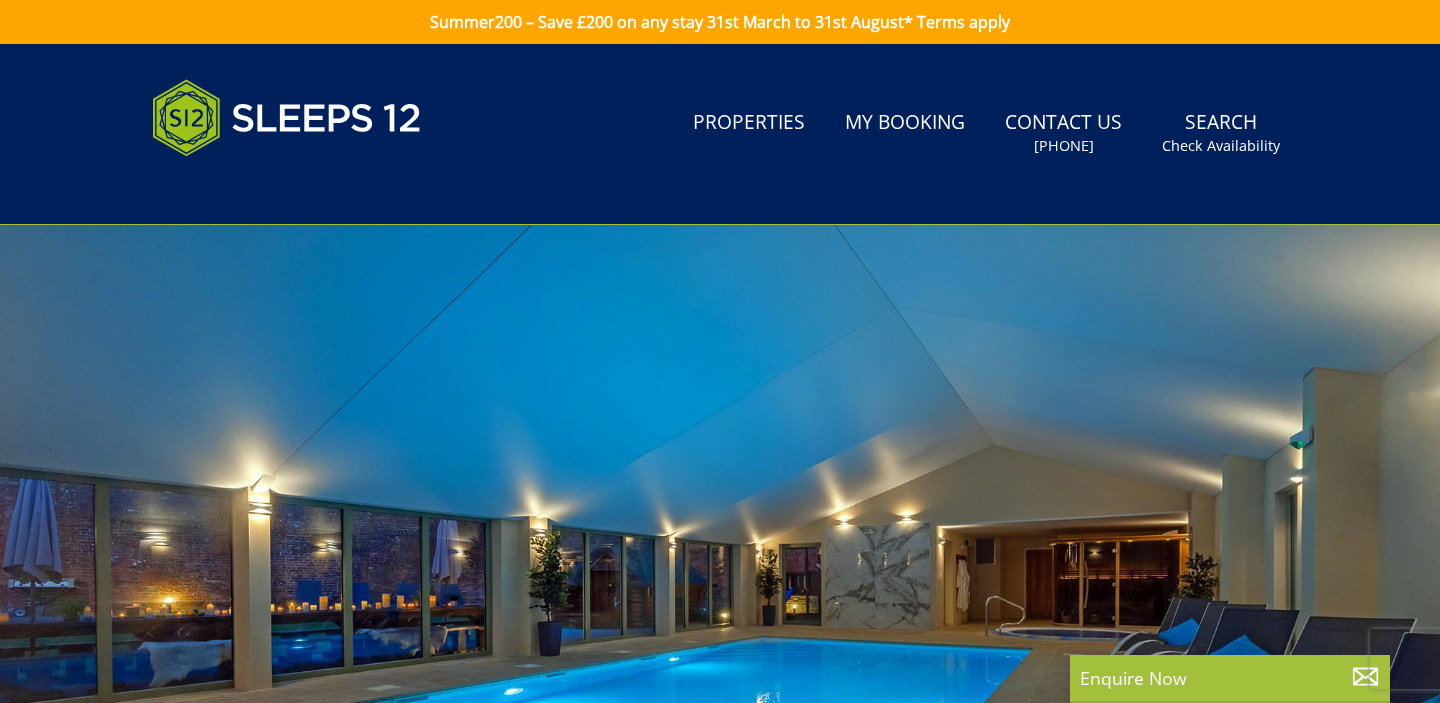 scroll, scrollTop: 0, scrollLeft: 0, axis: both 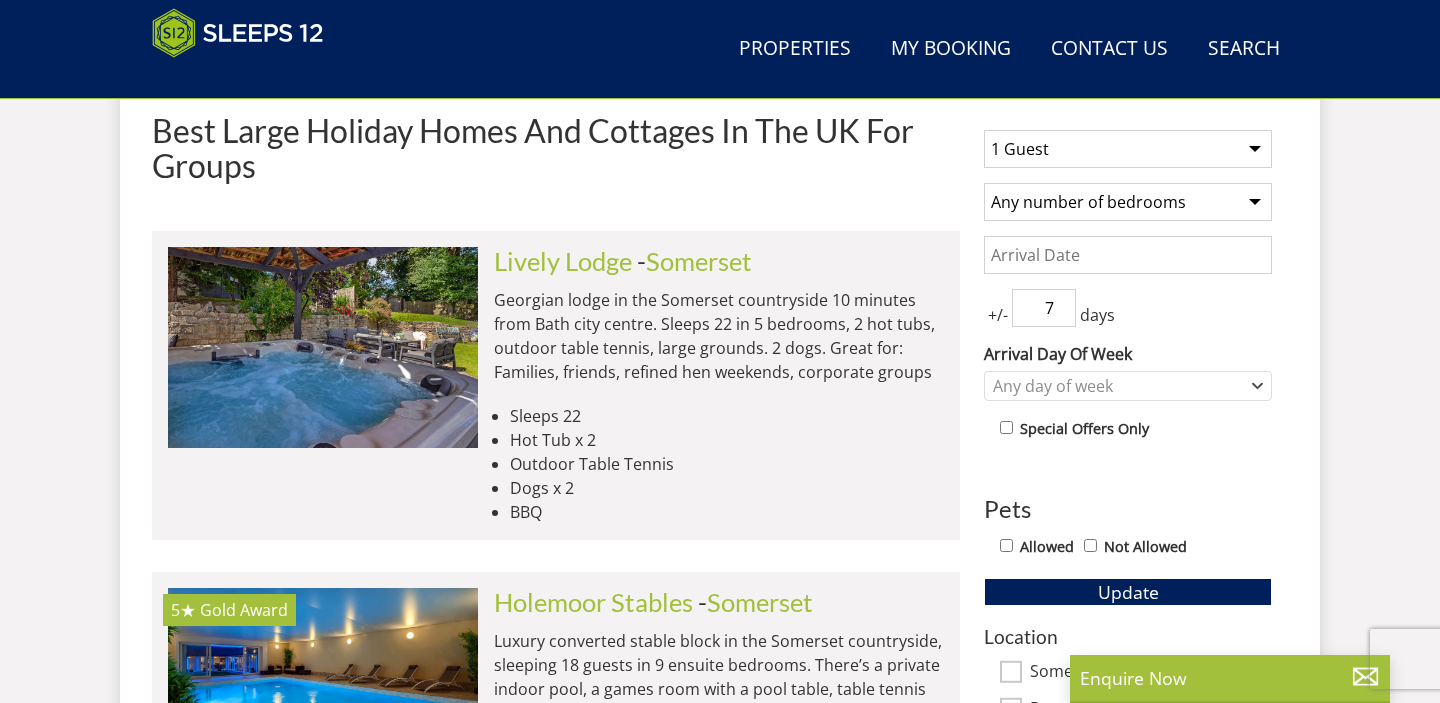 click on "1 Guest
2 Guests
3 Guests
4 Guests
5 Guests
6 Guests
7 Guests
8 Guests
9 Guests
10 Guests
11 Guests
12 Guests
13 Guests
14 Guests
15 Guests
16 Guests
17 Guests
18 Guests
19 Guests
20 Guests
21 Guests
22 Guests
23 Guests
24 Guests
25 Guests
26 Guests
27 Guests
28 Guests
29 Guests
30 Guests
31 Guests
32 Guests
33 Guests
34 Guests
35 Guests
36 Guests
37 Guests
38 Guests
39 Guests
40 Guests
41 Guests
42 Guests
43 Guests
44 Guests
45 Guests
46 Guests
47 Guests
48 Guests
49 Guests
50 Guests
51 Guests
52 Guests
53 Guests
54 Guests
55 Guests
56 Guests
57 Guests
58 Guests
59 Guests
60 Guests
61 Guests
62 Guests
63 Guests
64 Guests
65 Guests
66 Guests
67 Guests
68 Guests
69 Guests
70 Guests
71 Guests
72 Guests
73 Guests
74 Guests
75 Guests
76 Guests
77 Guests
78 Guests
79 Guests
80 Guests
81 Guests
82 Guests
83 Guests
84 Guests
85 Guests
86 Guests" at bounding box center [1128, 149] 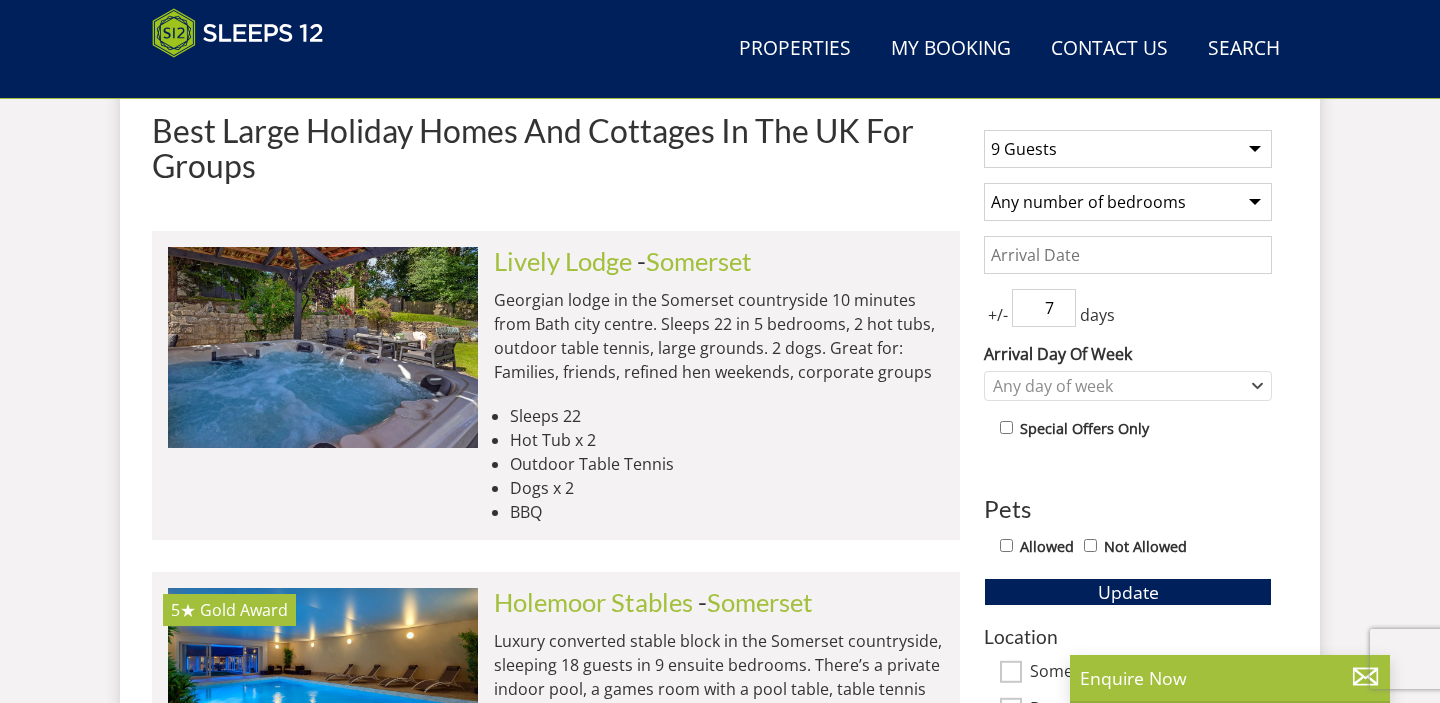 click on "Date" at bounding box center [1128, 255] 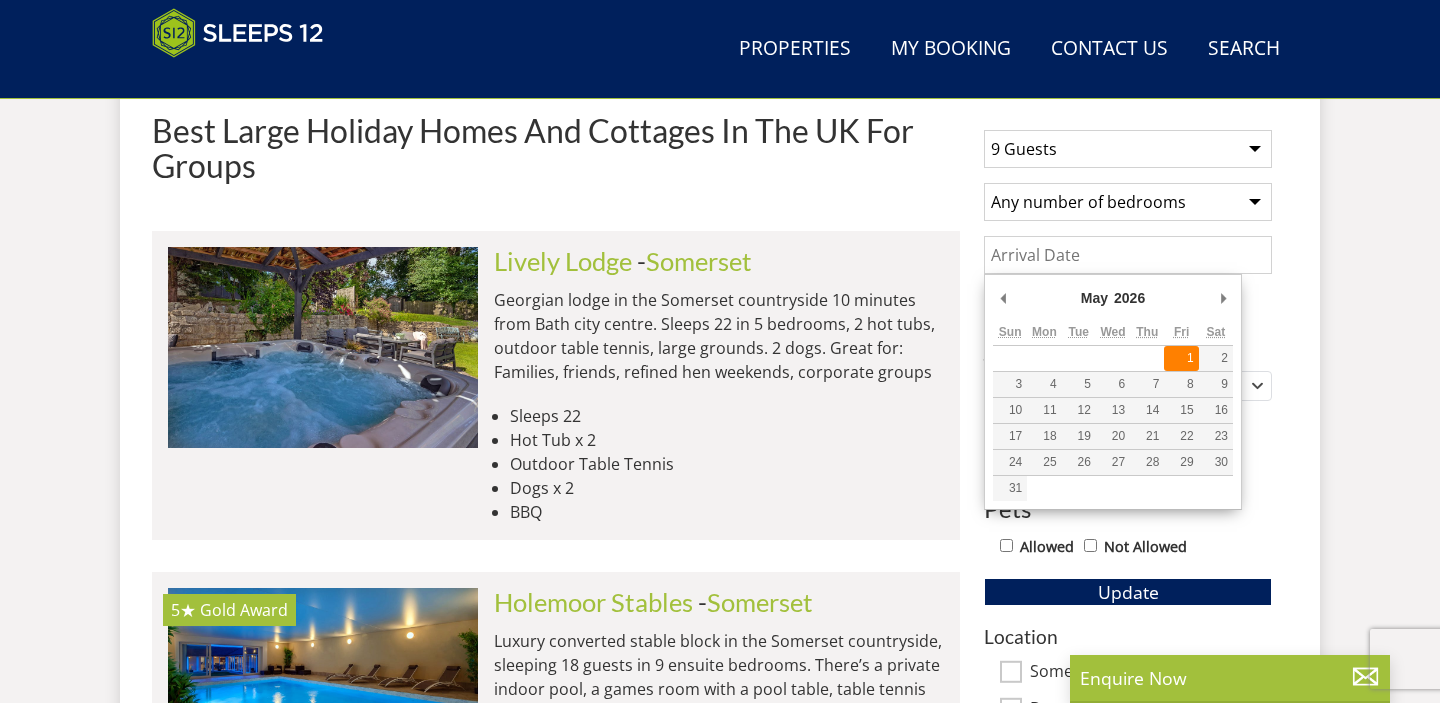 type on "[DATE]" 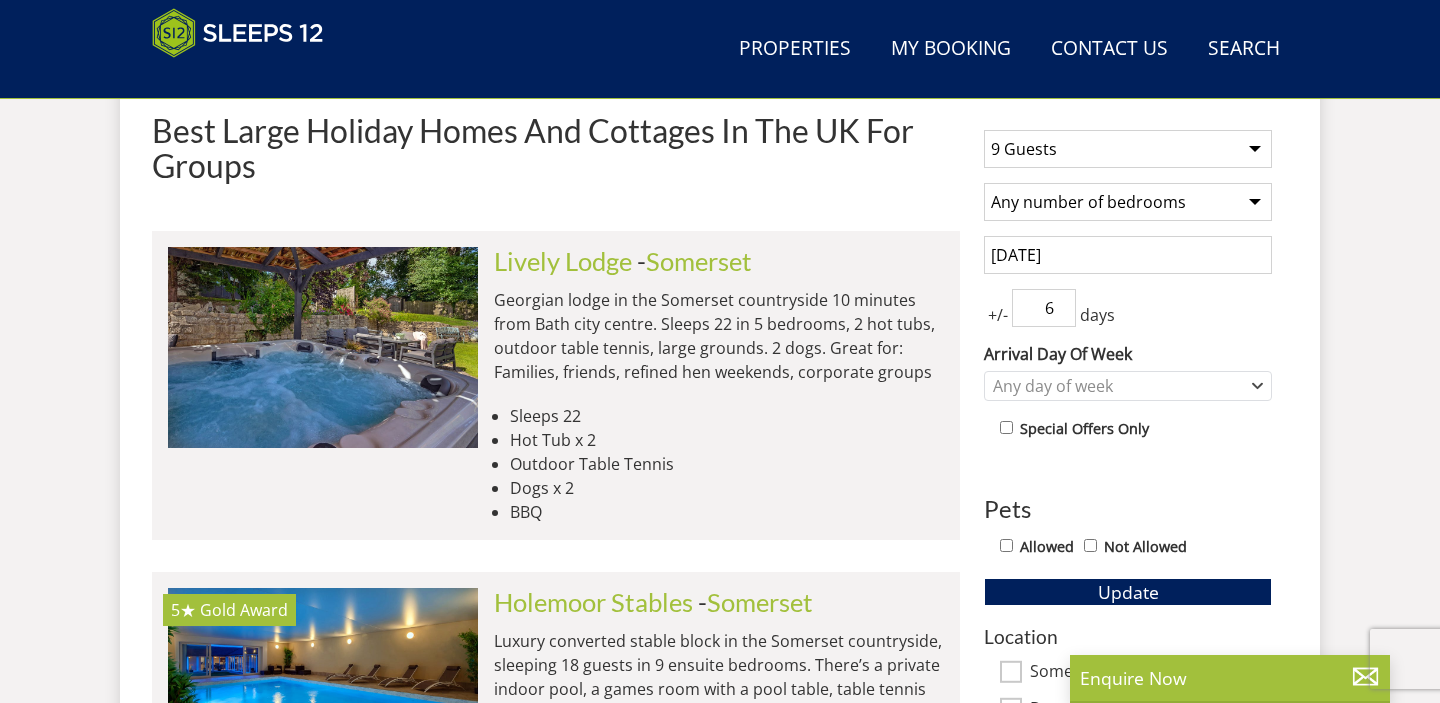 click on "6" at bounding box center (1044, 308) 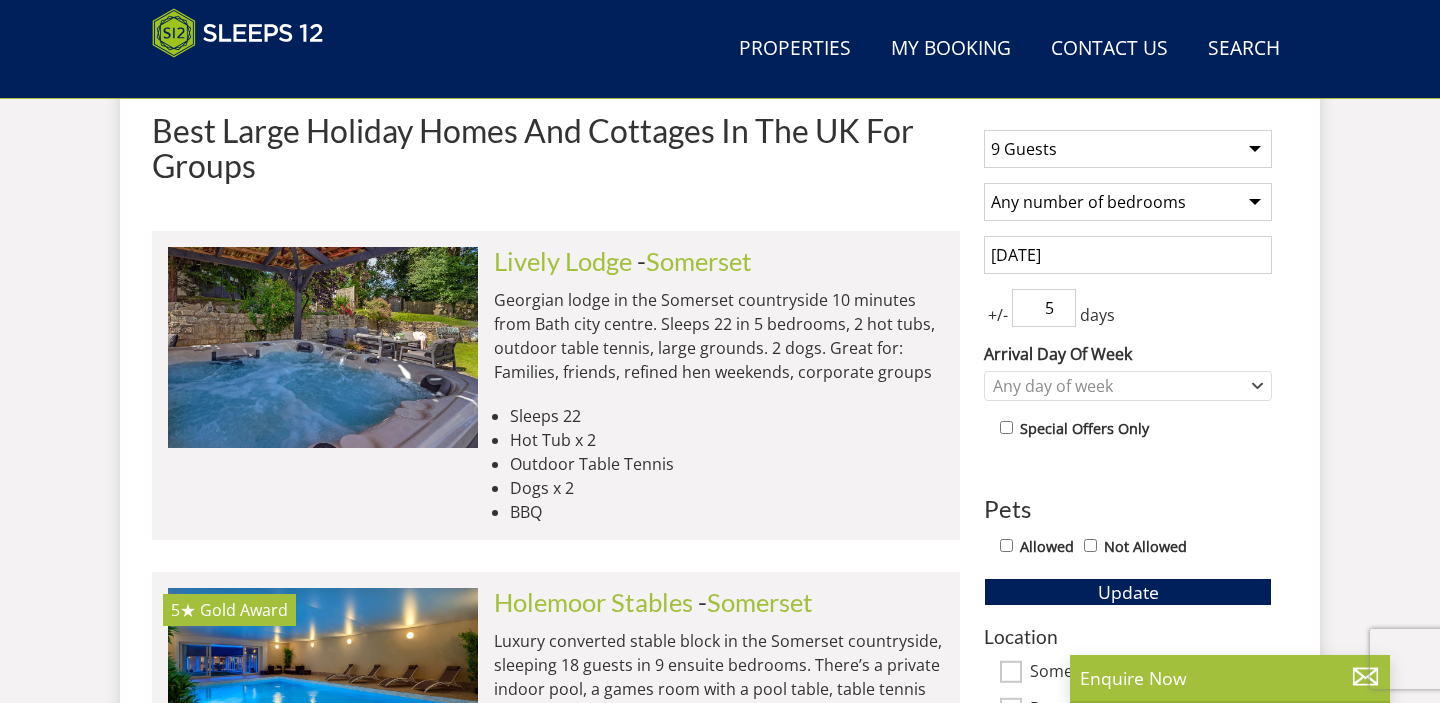 click on "5" at bounding box center [1044, 308] 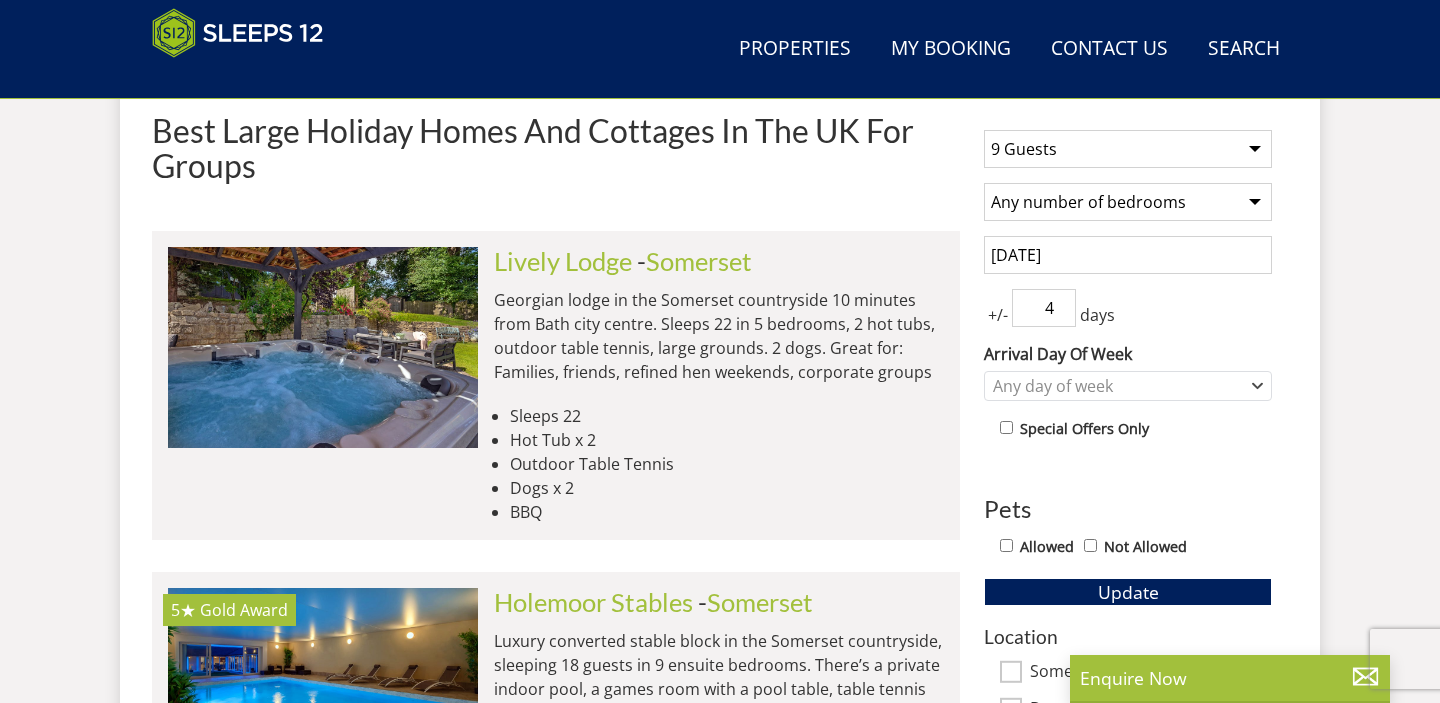 click on "4" at bounding box center (1044, 308) 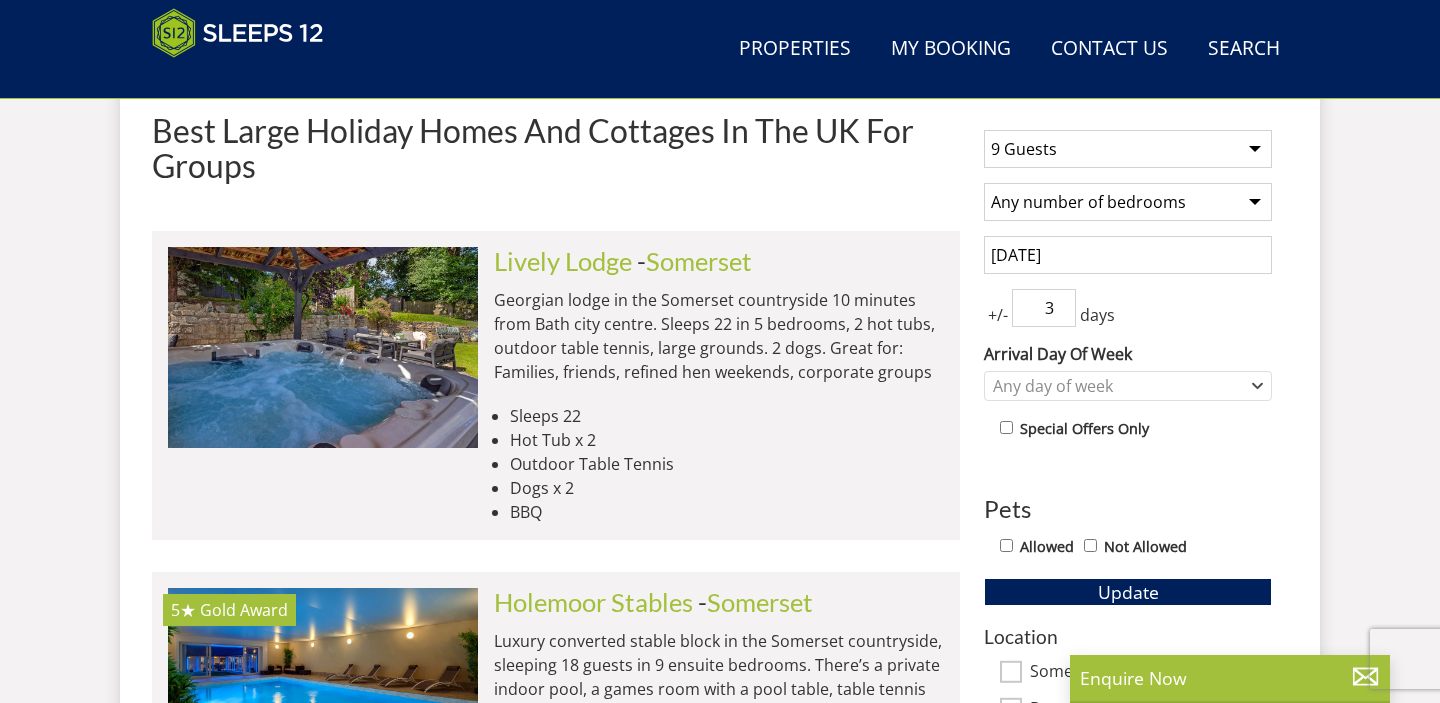 click on "3" at bounding box center (1044, 308) 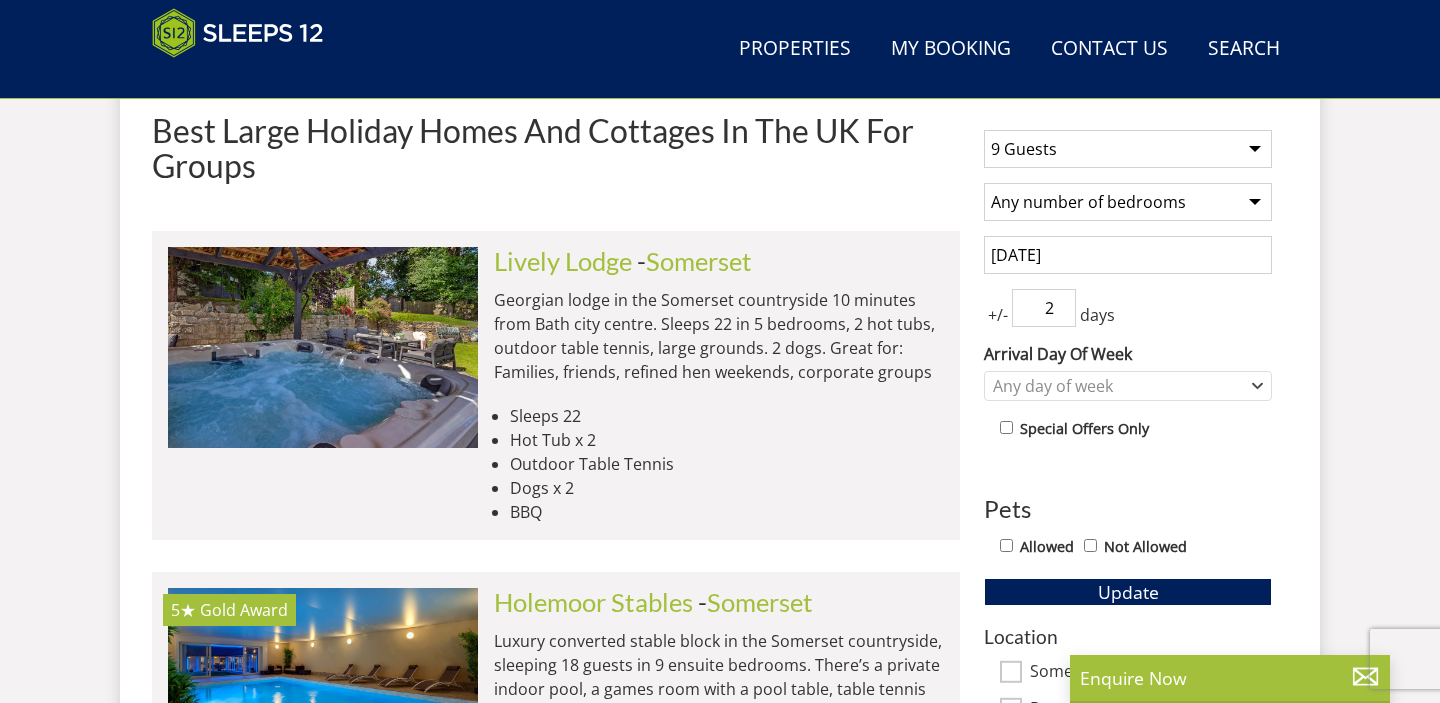 click on "2" at bounding box center [1044, 308] 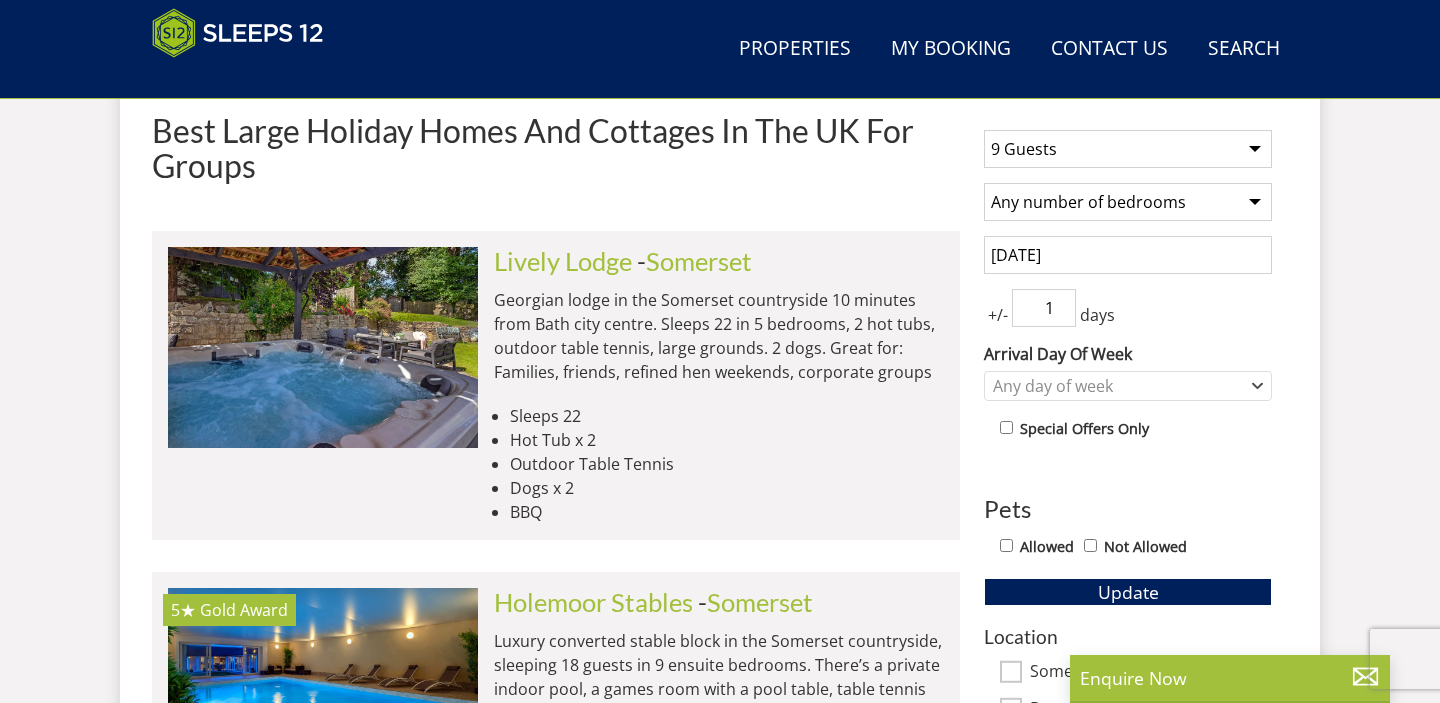click on "1" at bounding box center [1044, 308] 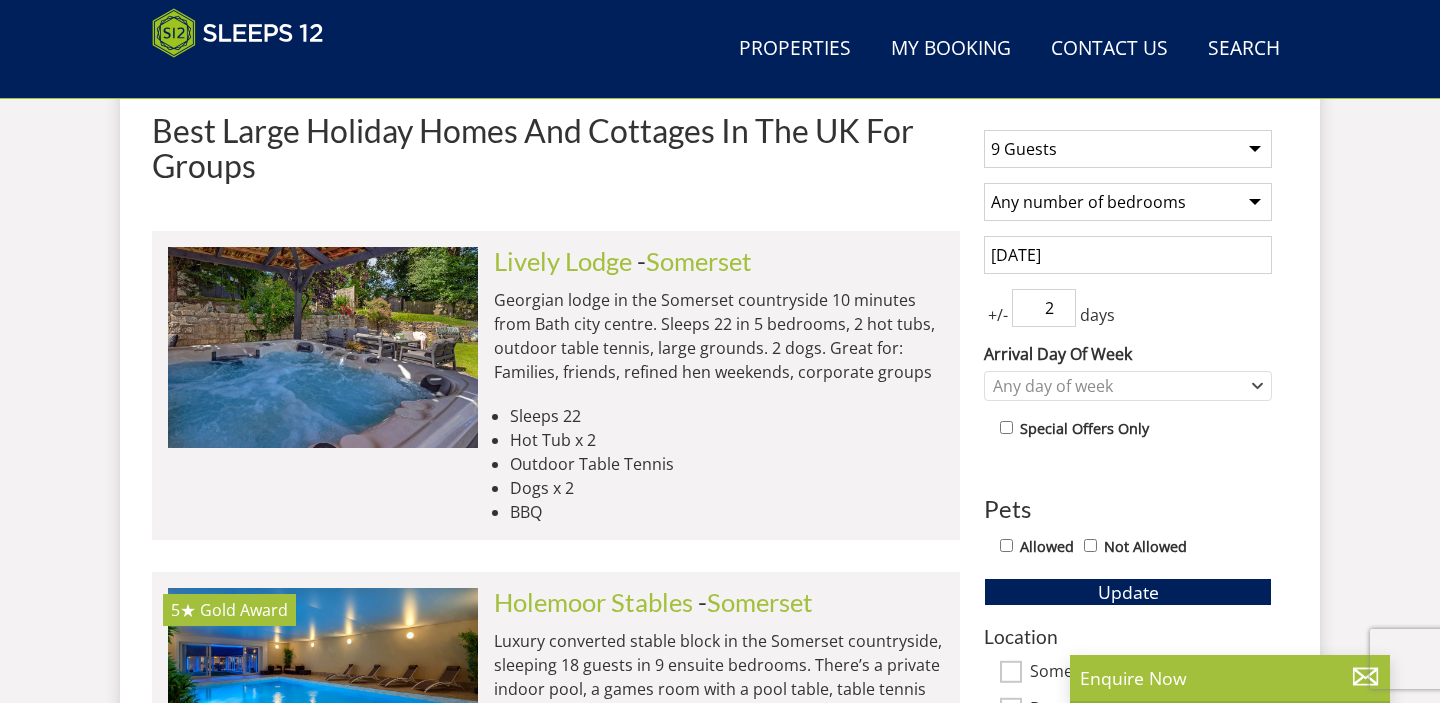 click on "2" at bounding box center (1044, 308) 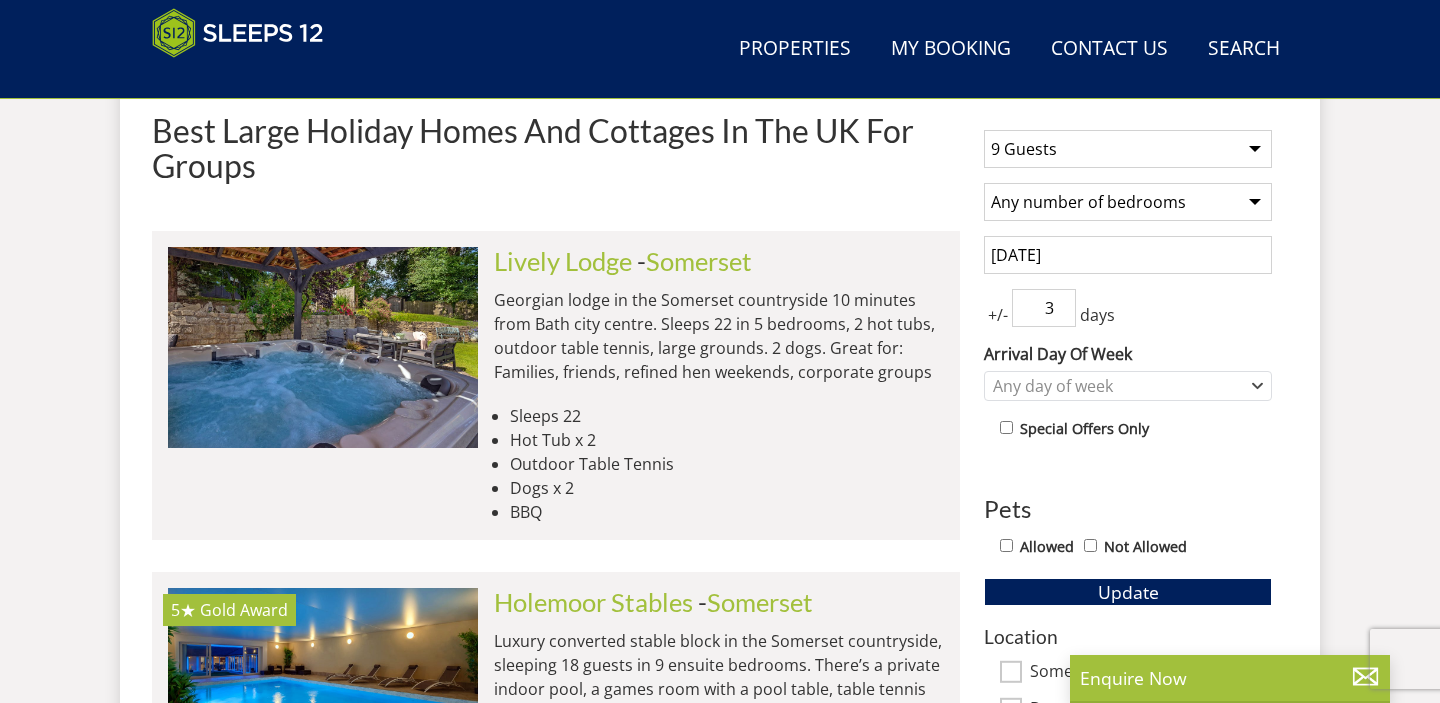 click on "3" at bounding box center (1044, 308) 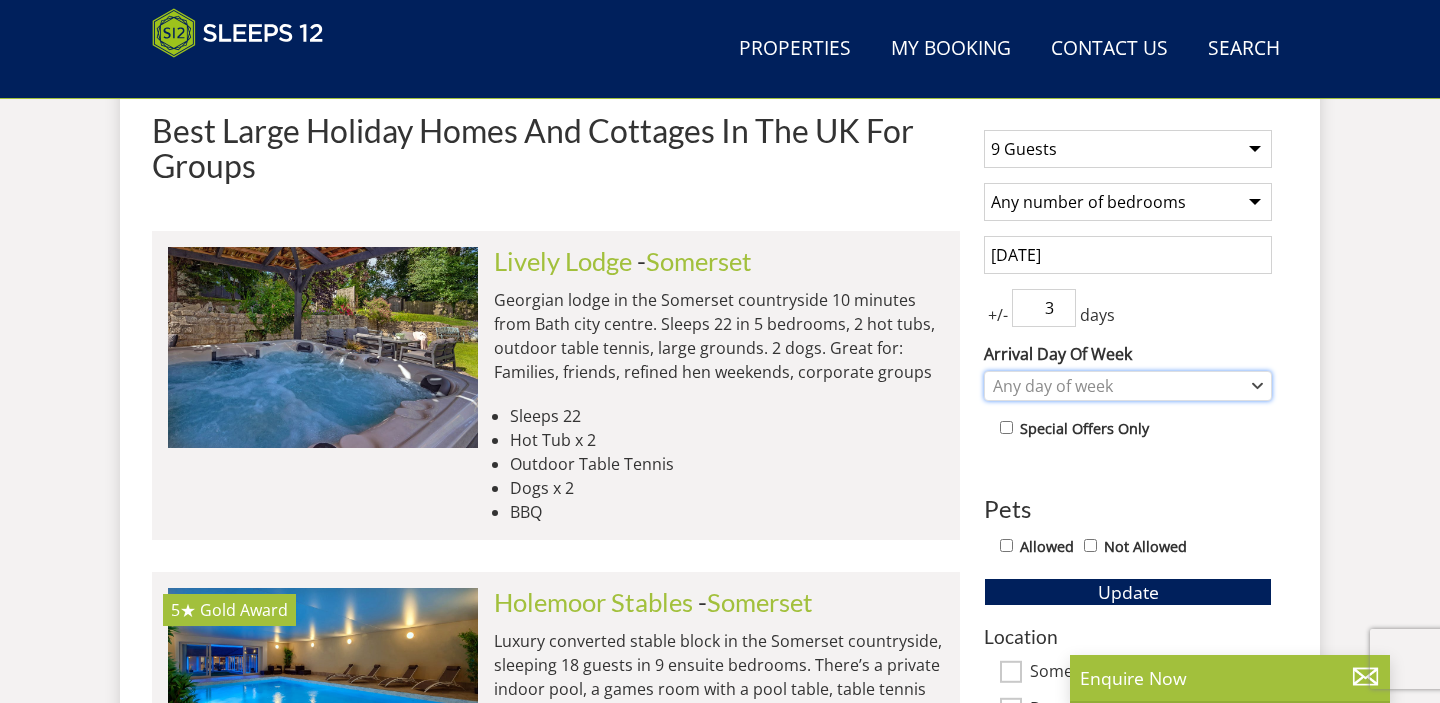 click on "Any day of week" at bounding box center (1117, 386) 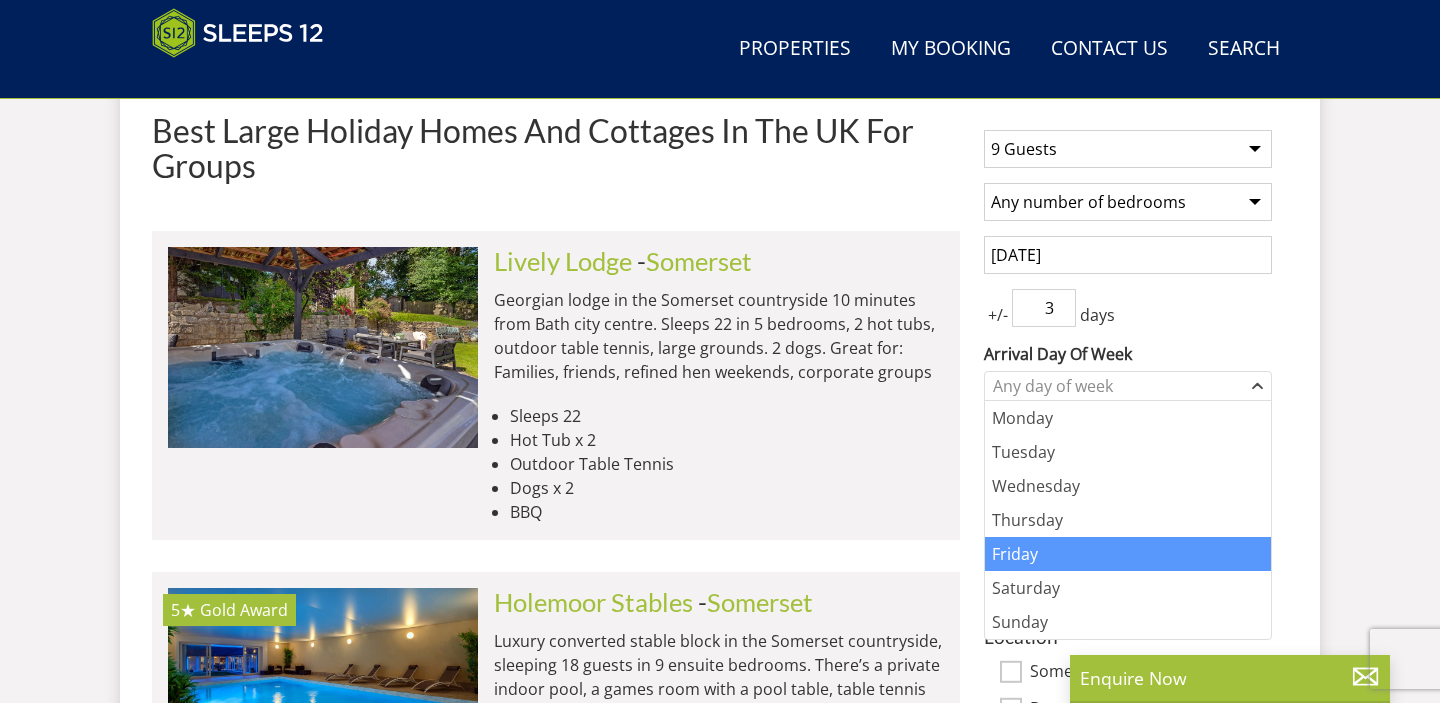 click on "Friday" at bounding box center (1128, 554) 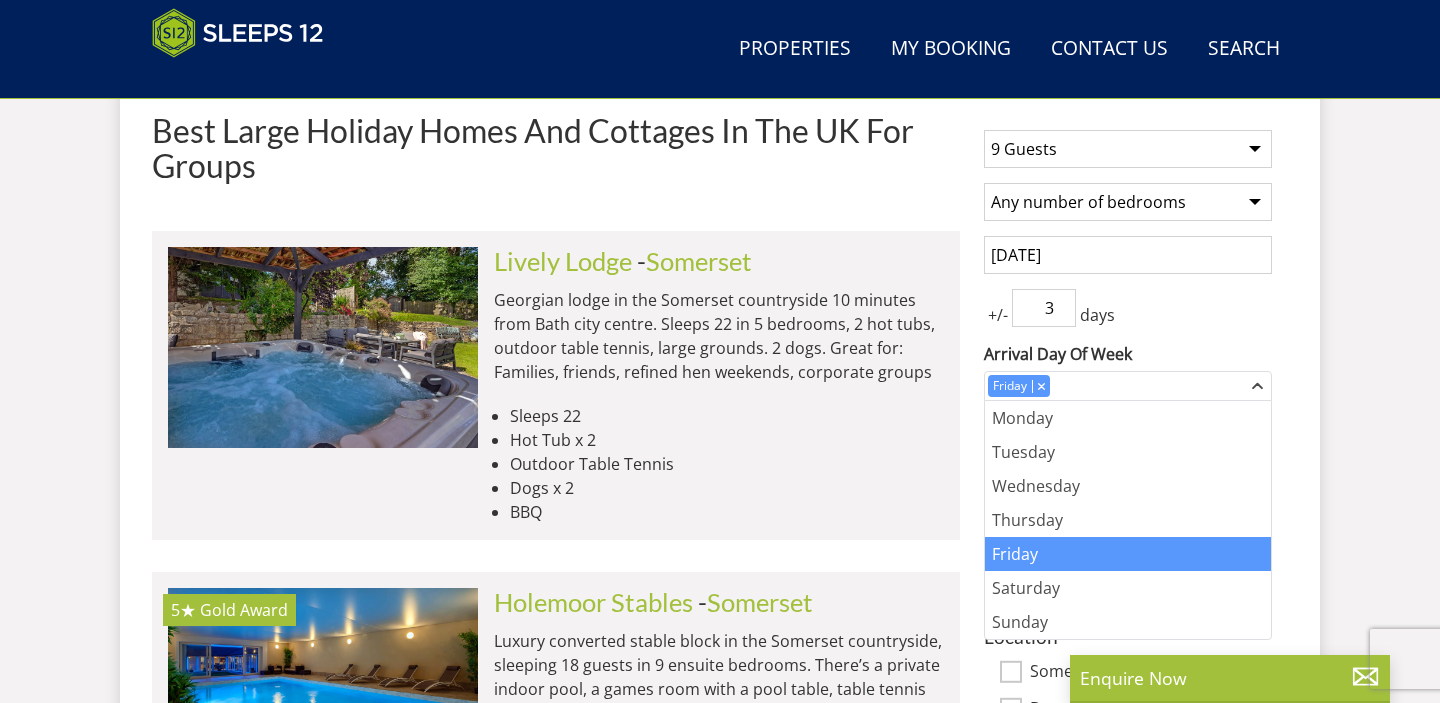 click on "Contact Us  [PHONE]" at bounding box center [720, 3741] 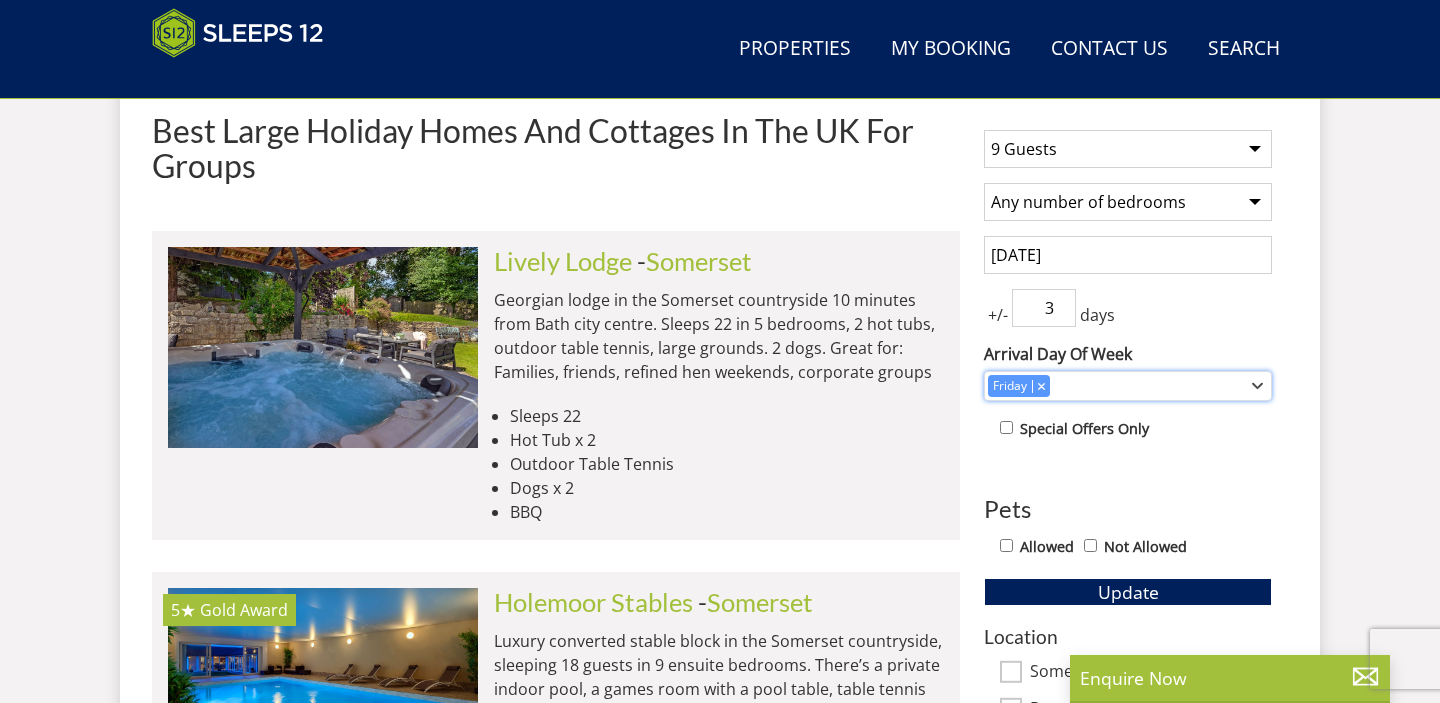 click on "Friday" at bounding box center (1117, 386) 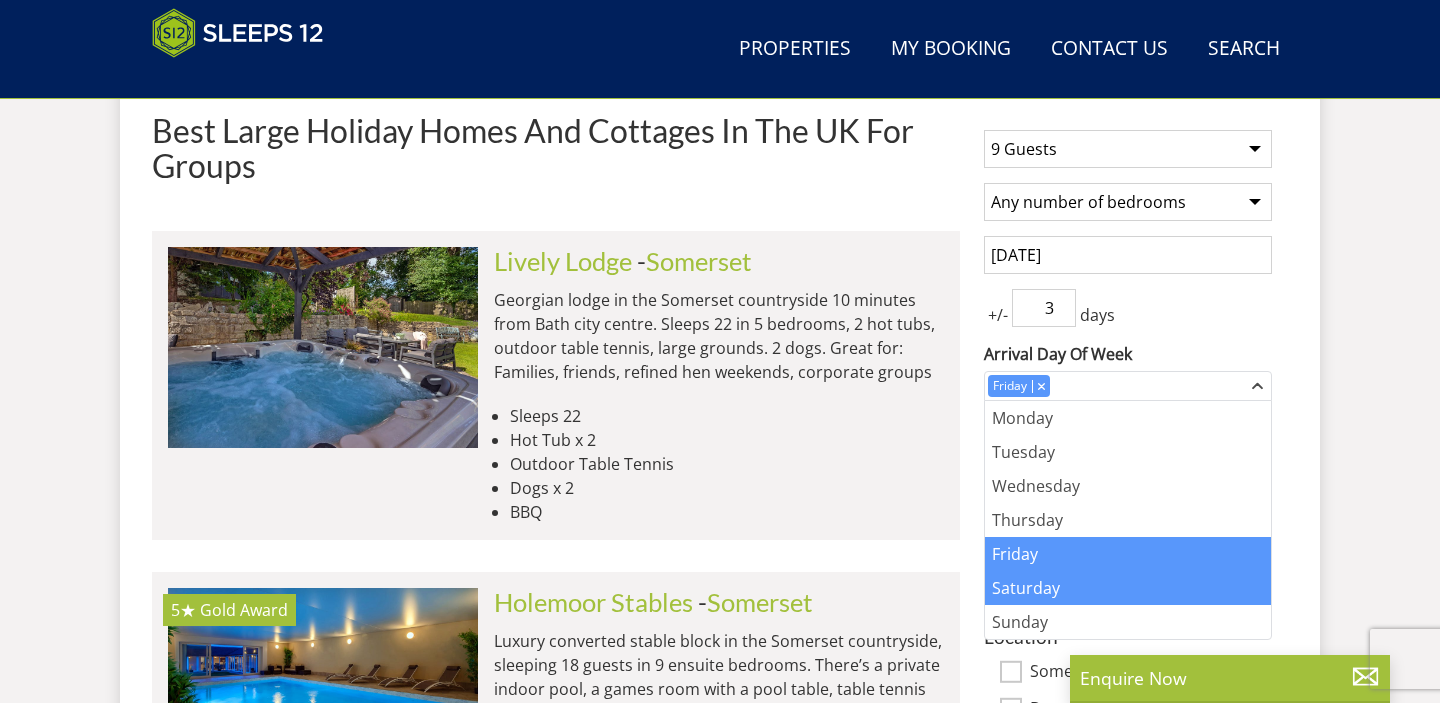 click on "Saturday" at bounding box center (1128, 588) 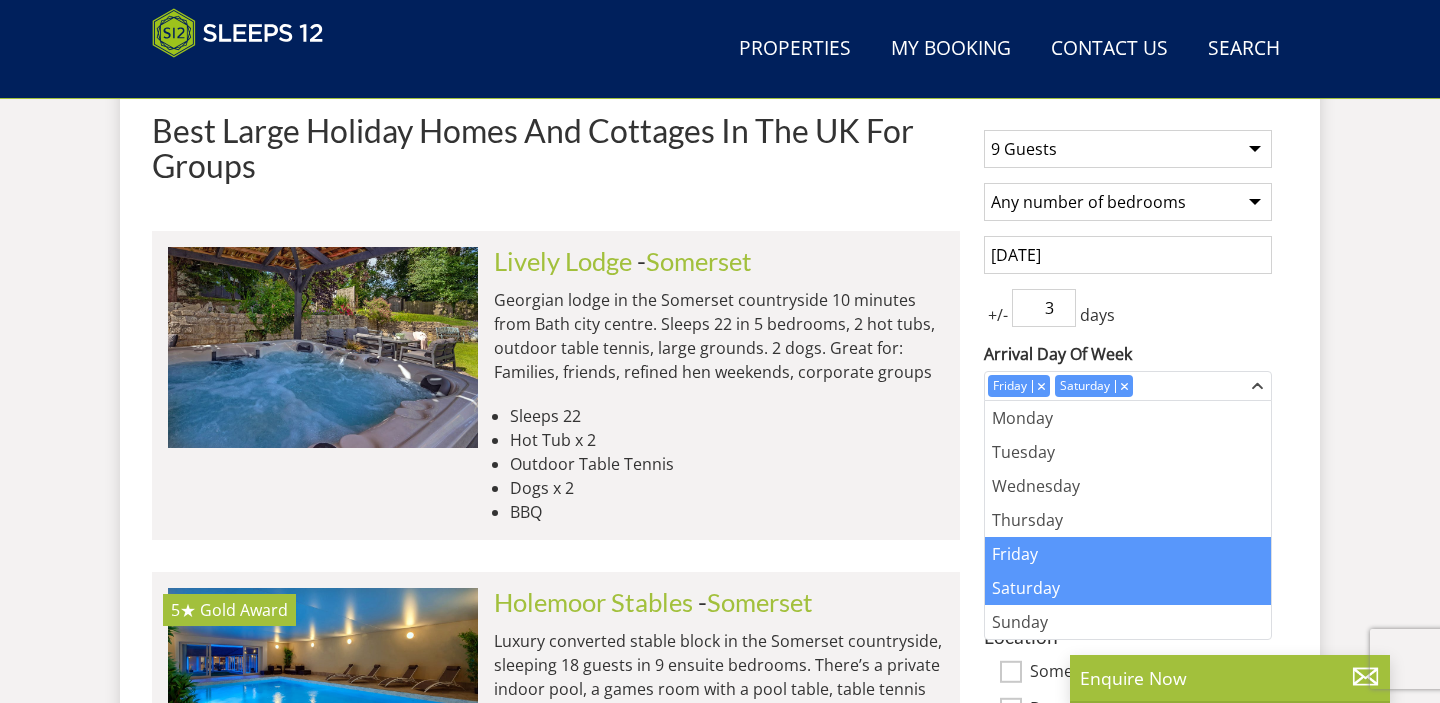 click on "Contact Us  [PHONE]" at bounding box center [720, 3741] 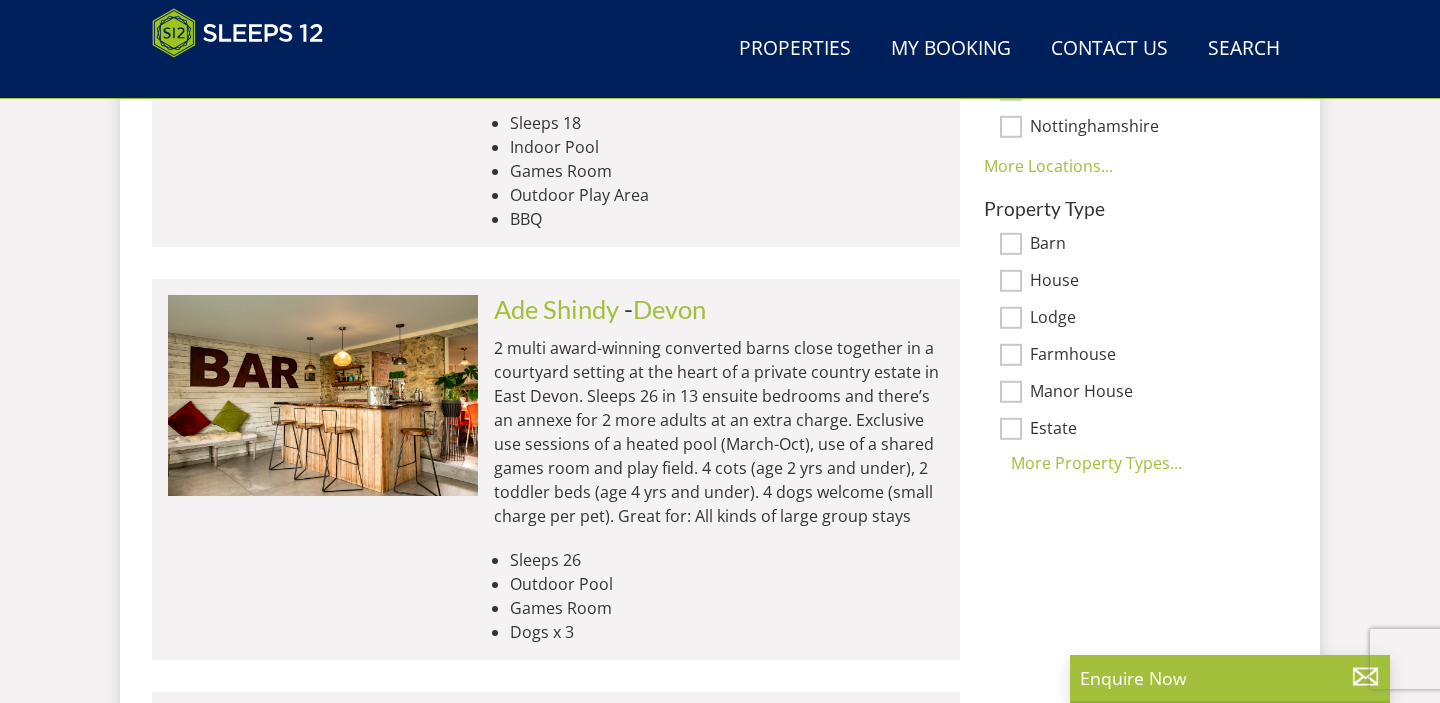 scroll, scrollTop: 1518, scrollLeft: 0, axis: vertical 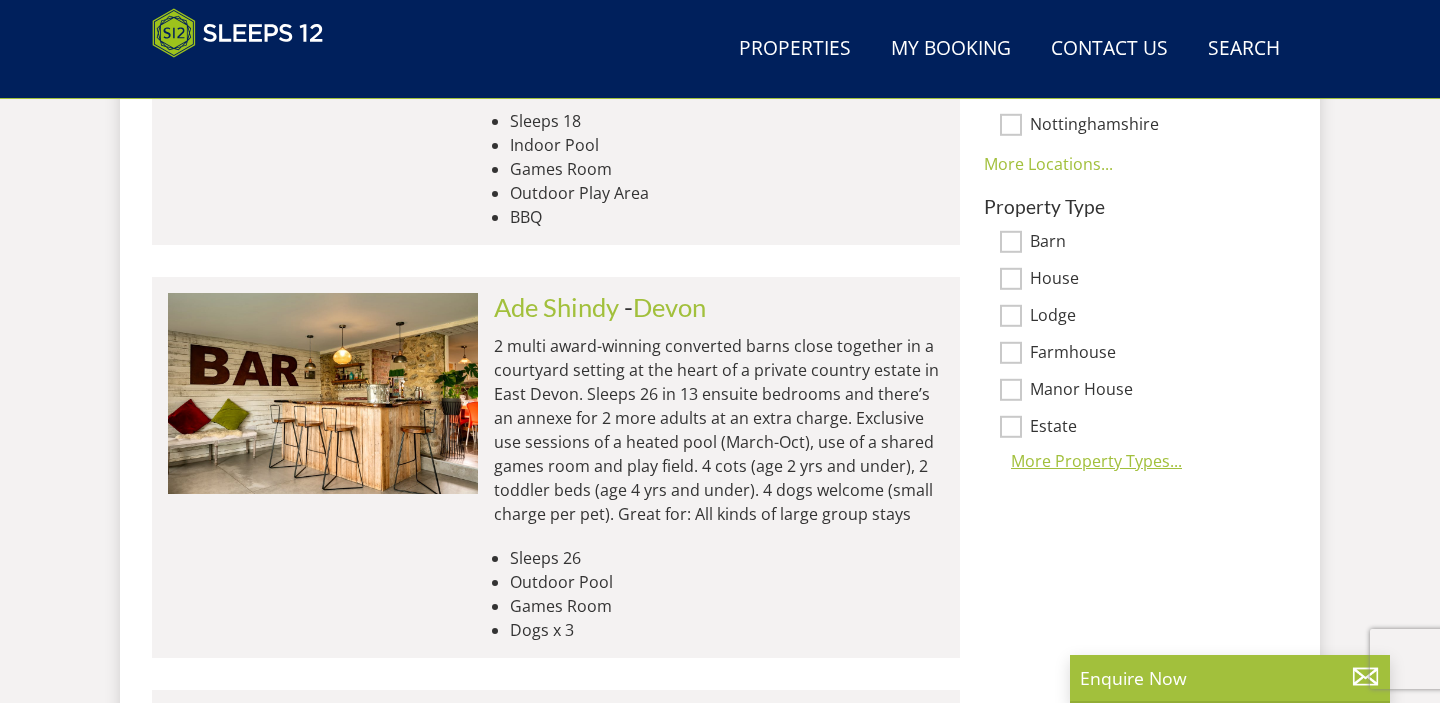 click on "More Property Types..." at bounding box center [1128, 461] 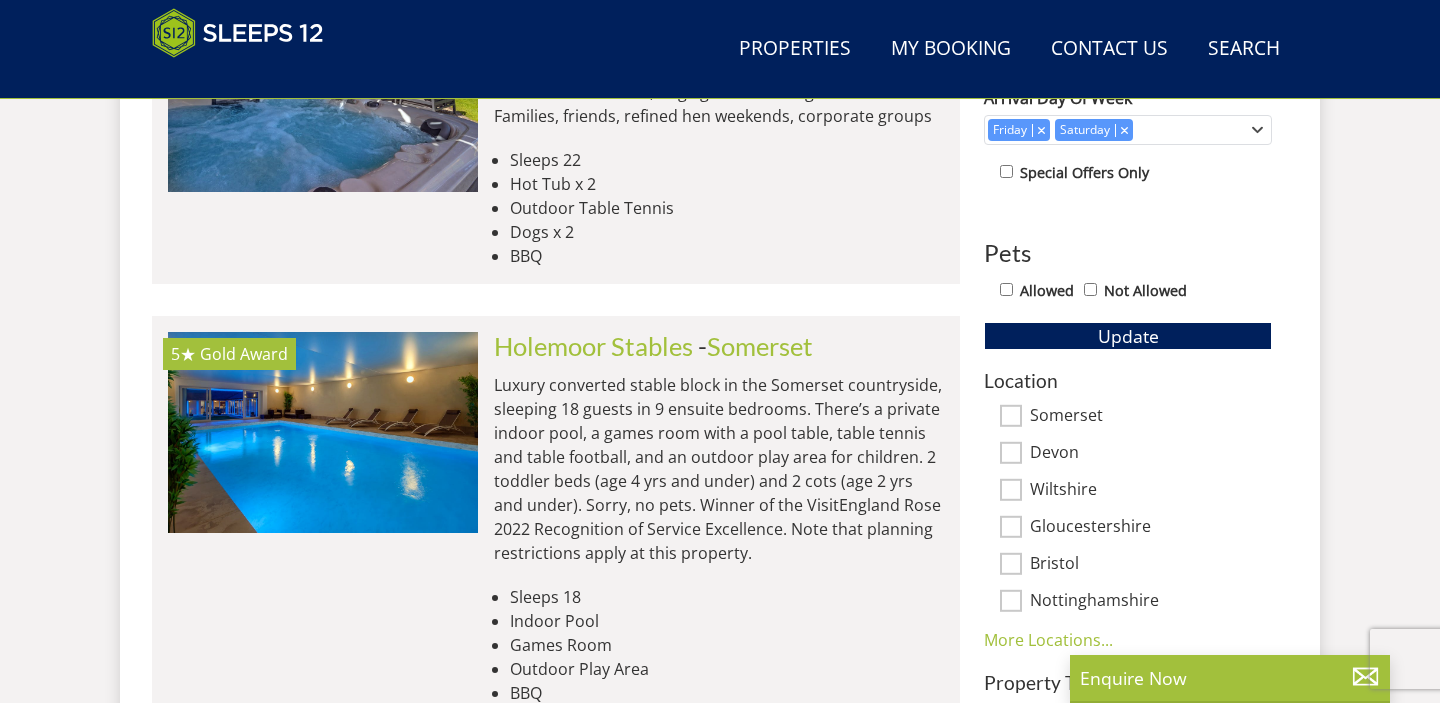 scroll, scrollTop: 1035, scrollLeft: 0, axis: vertical 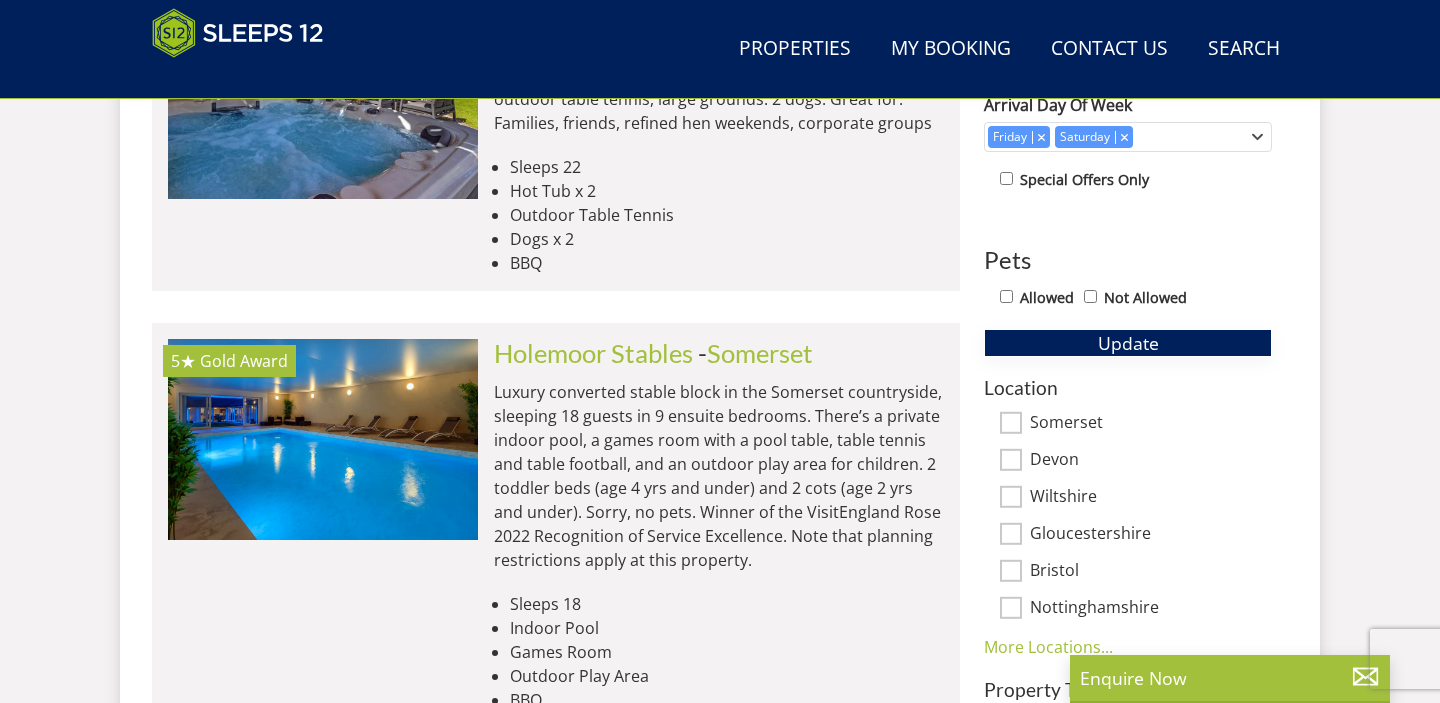 click on "Update" at bounding box center (1128, 343) 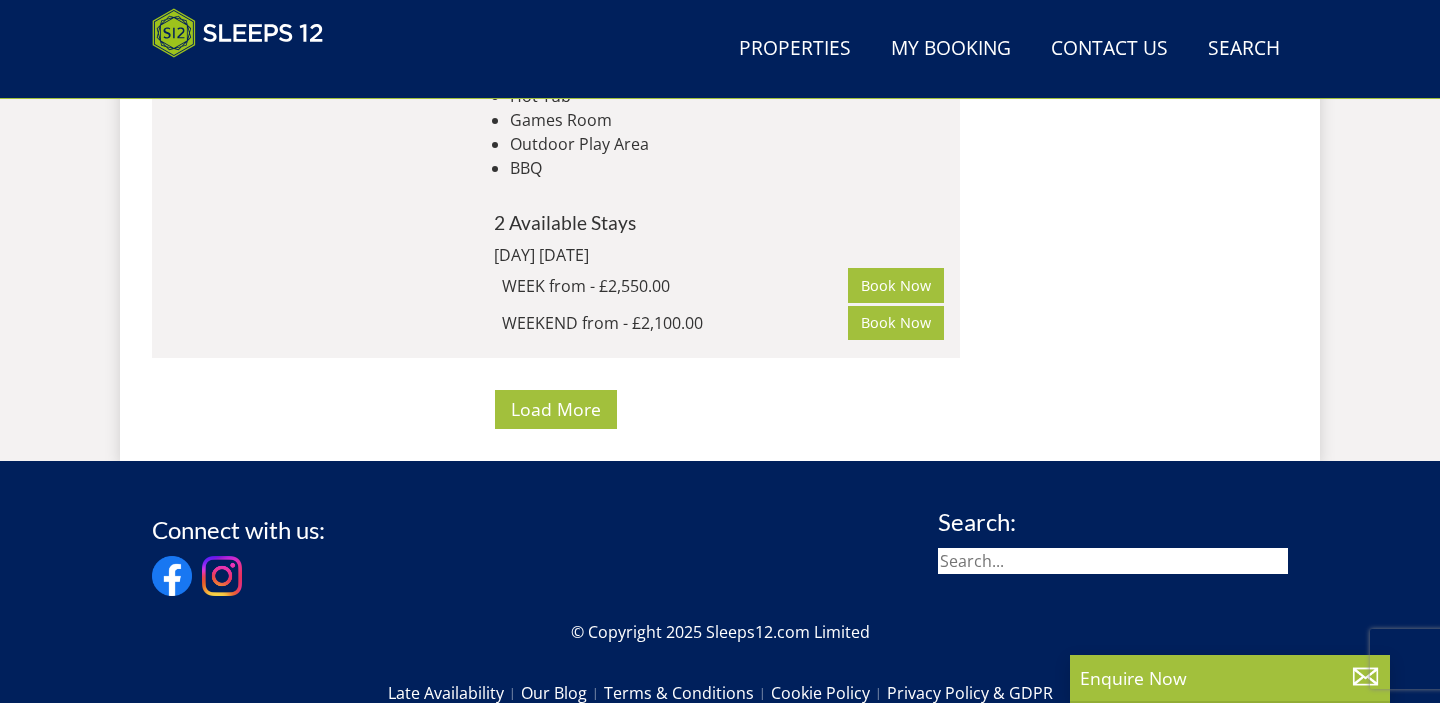 scroll, scrollTop: 11628, scrollLeft: 0, axis: vertical 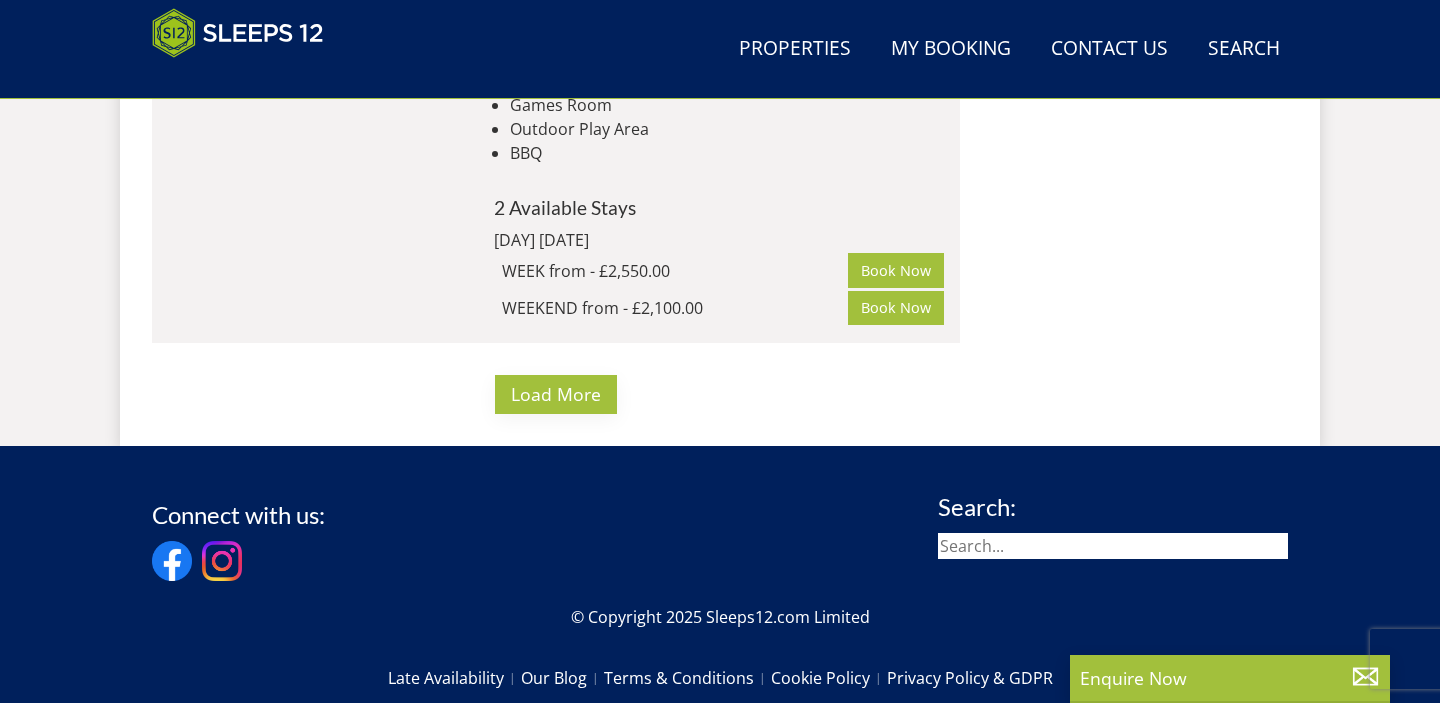 click on "Load More" at bounding box center (556, 394) 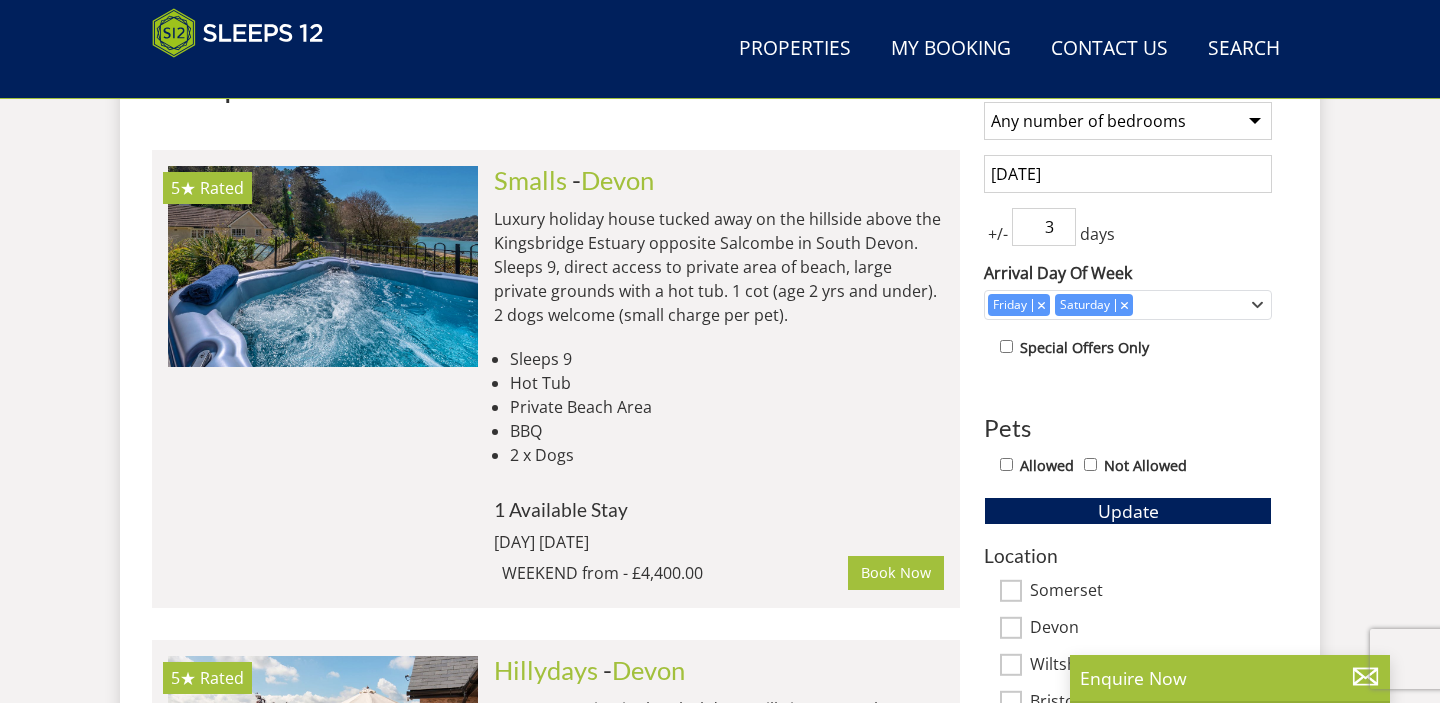 scroll, scrollTop: 865, scrollLeft: 0, axis: vertical 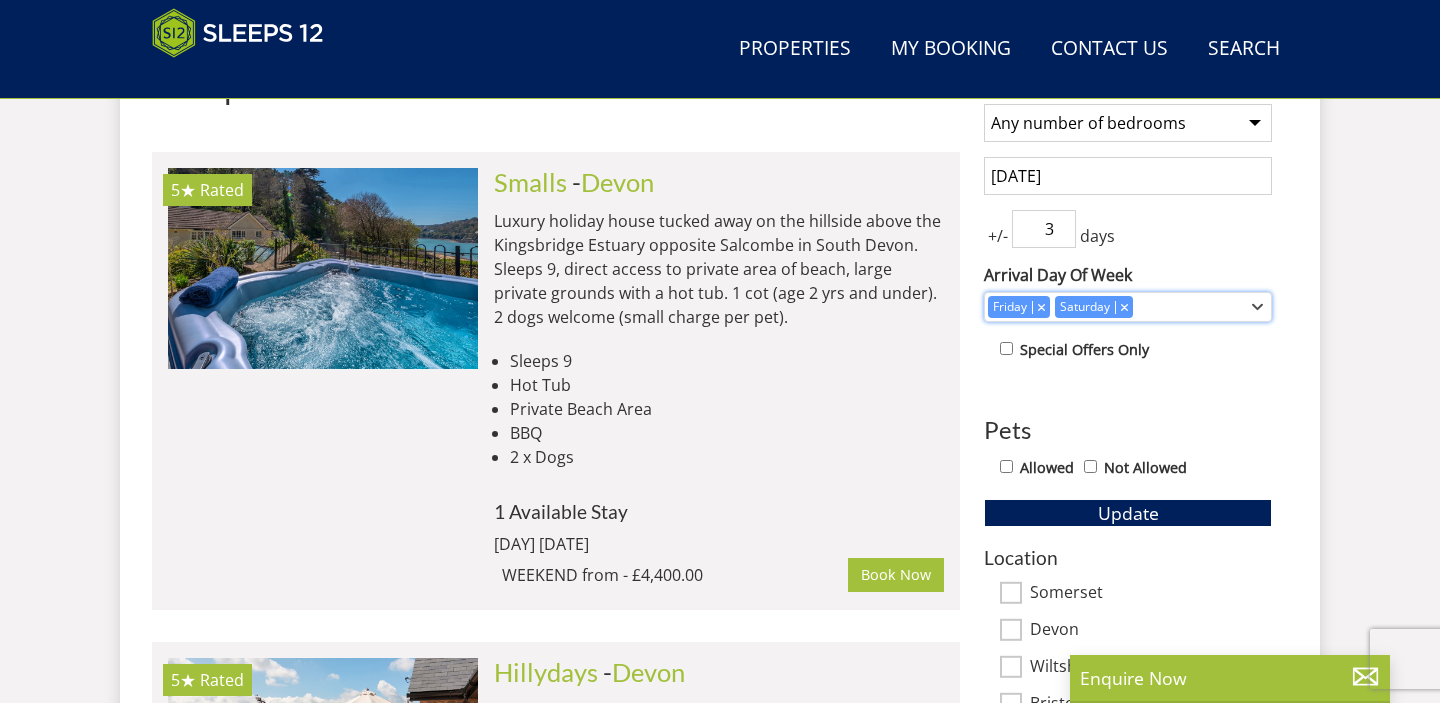 click at bounding box center (1041, 306) 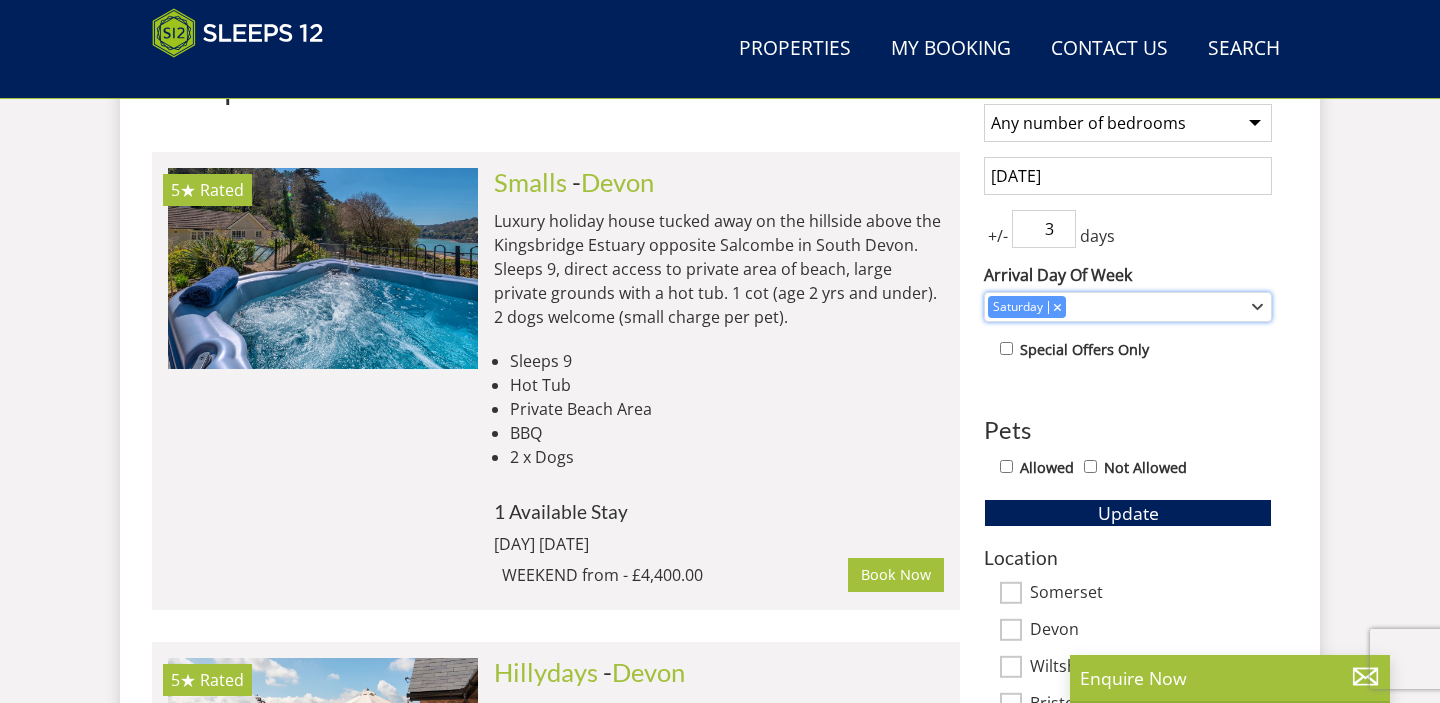 click 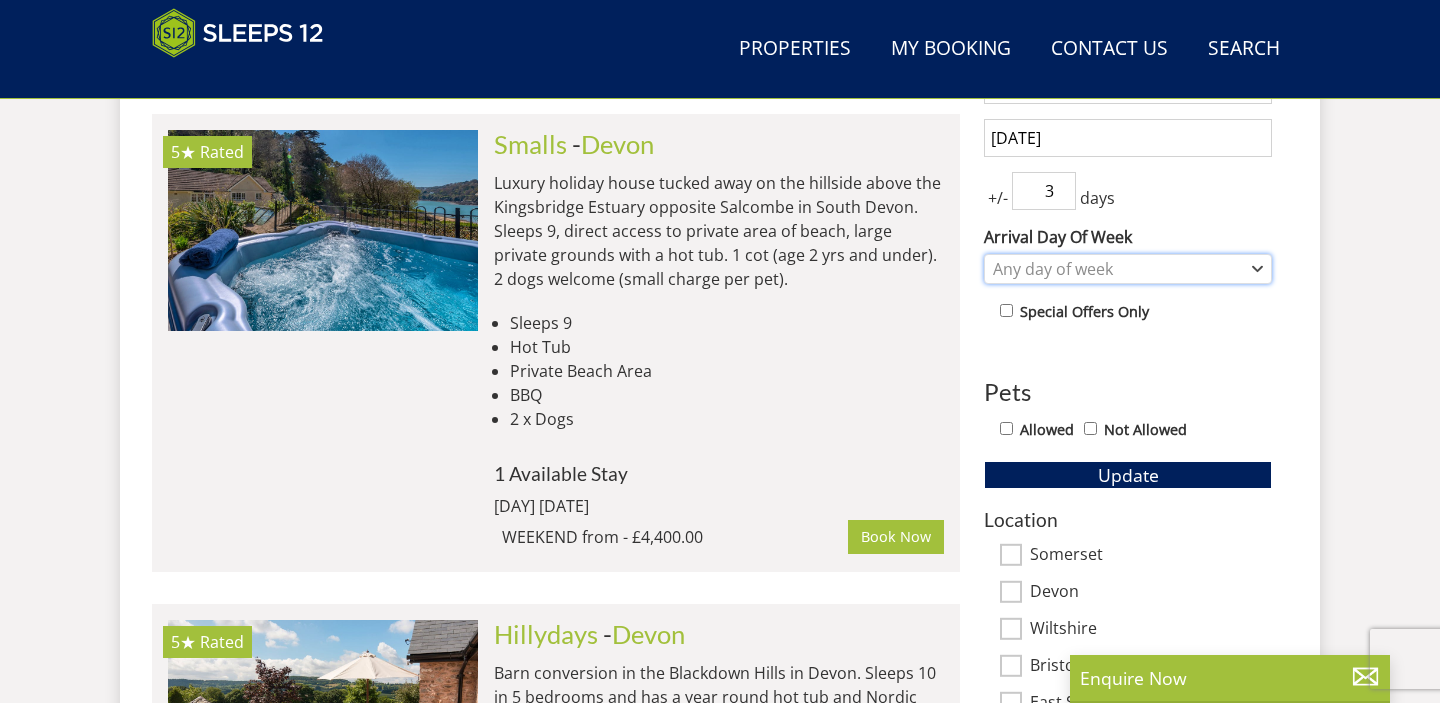 scroll, scrollTop: 871, scrollLeft: 0, axis: vertical 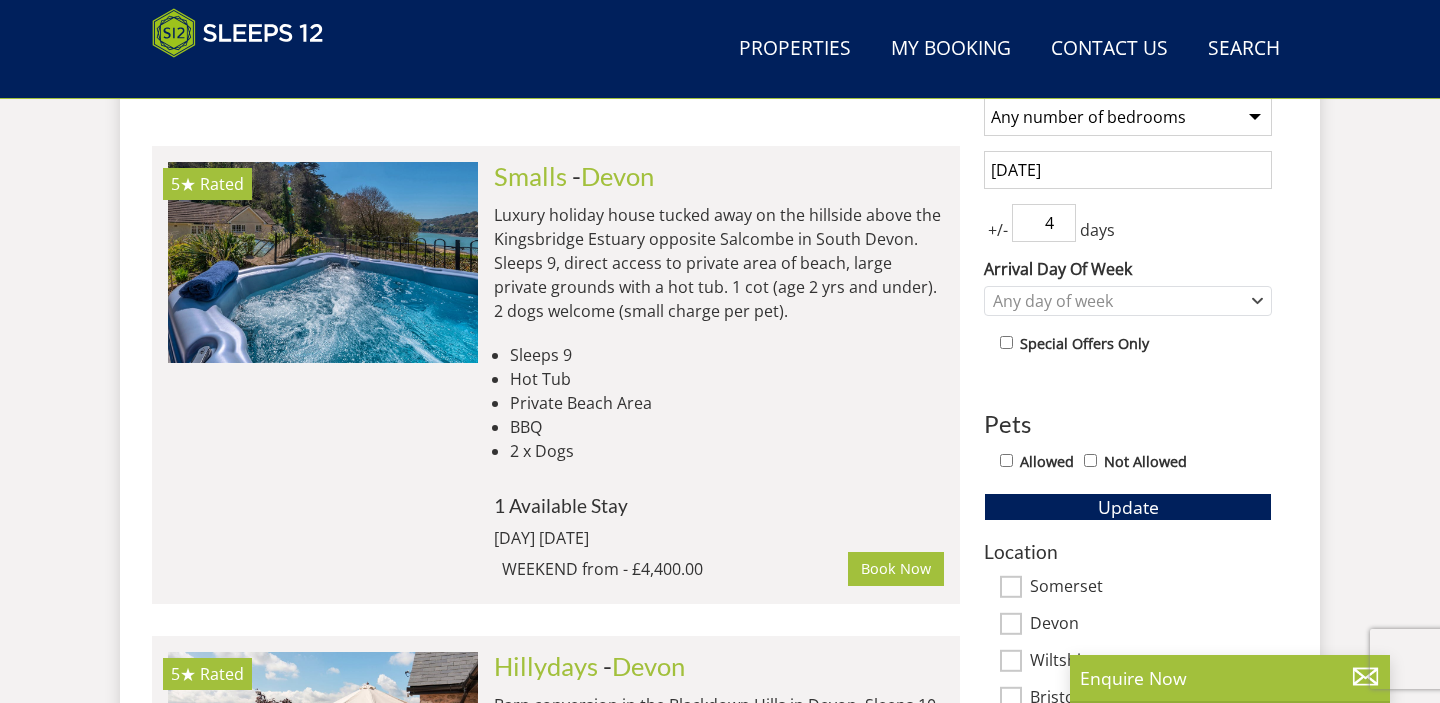 click on "4" at bounding box center [1044, 223] 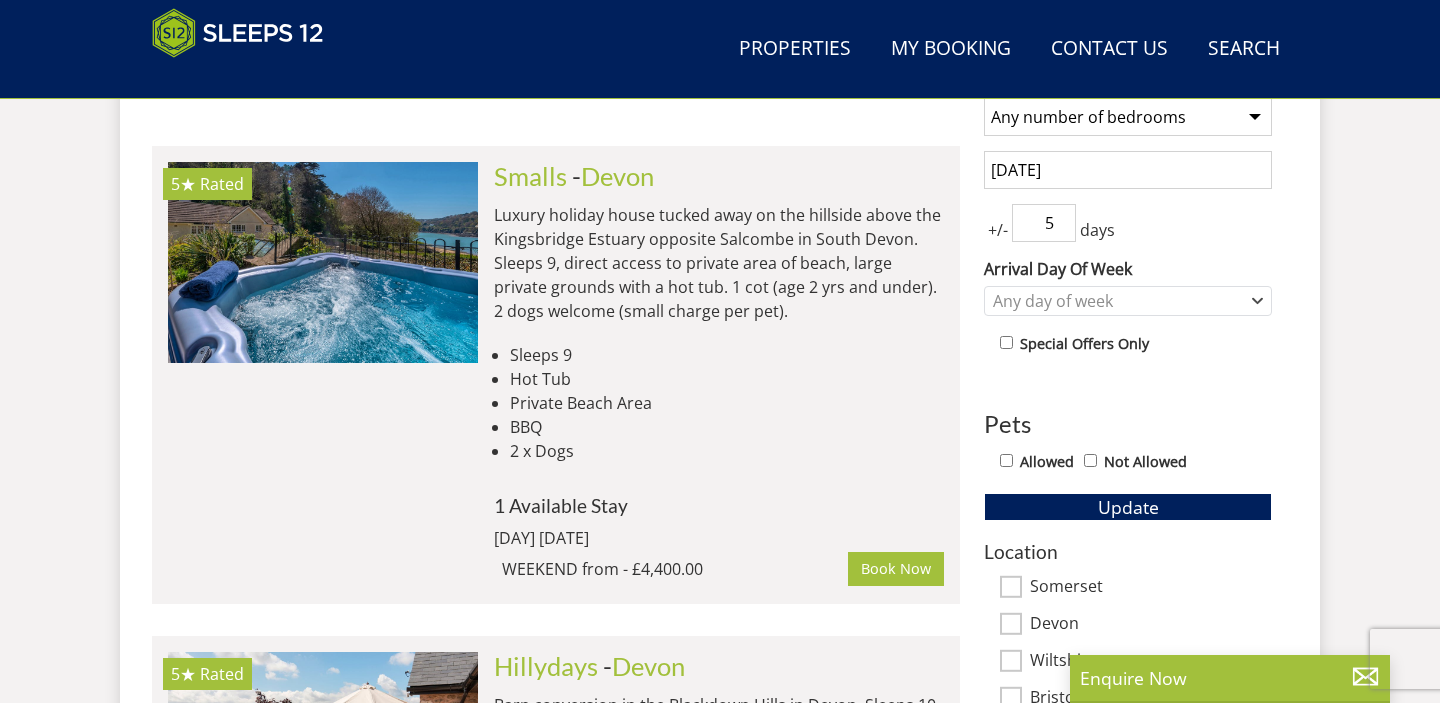click on "5" at bounding box center (1044, 223) 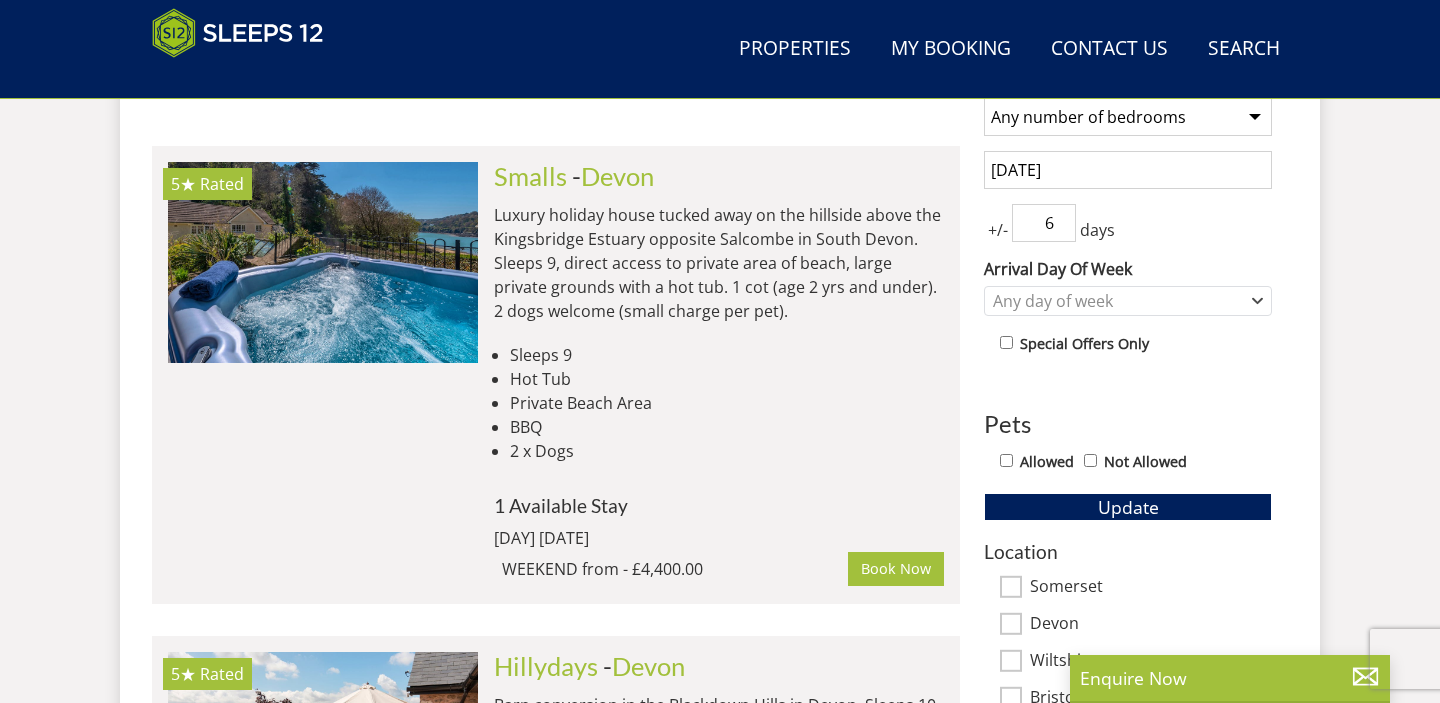 click on "6" at bounding box center (1044, 223) 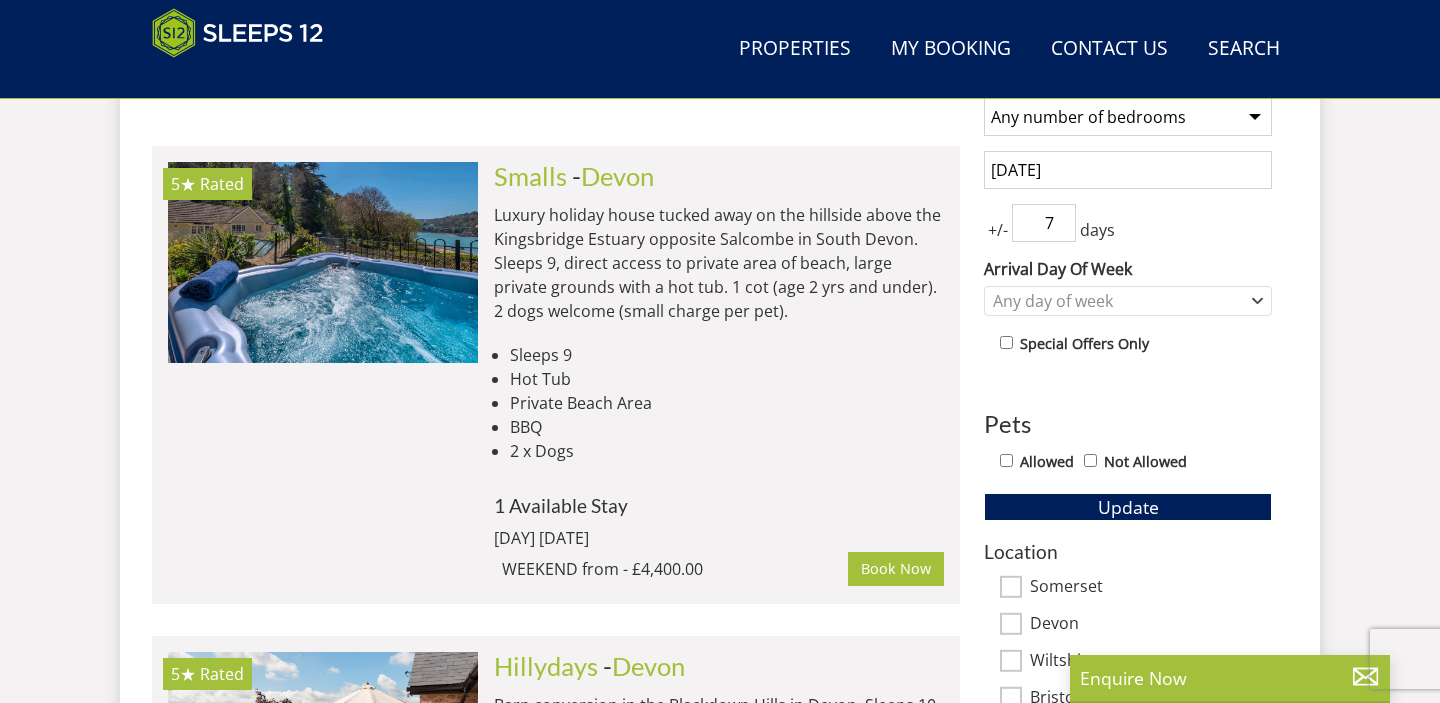 type on "7" 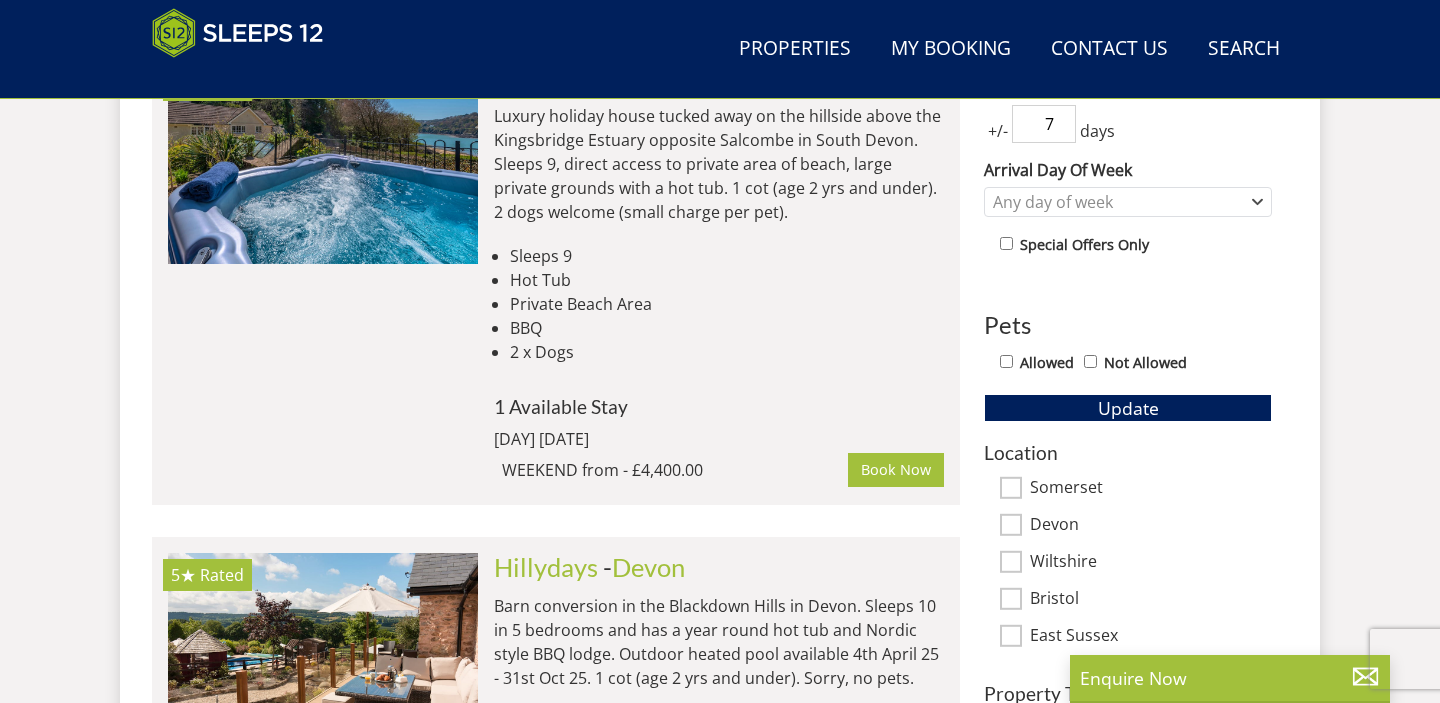 scroll, scrollTop: 1013, scrollLeft: 0, axis: vertical 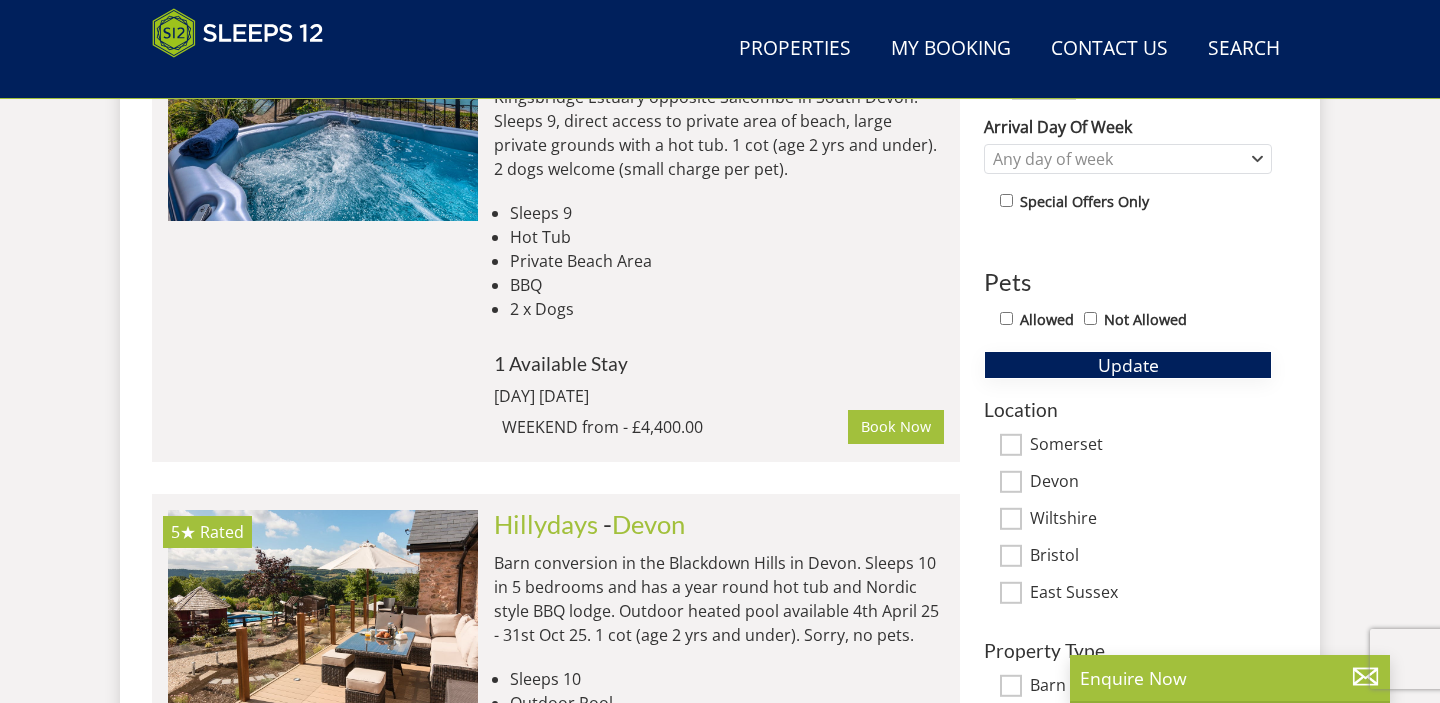 click on "Update" at bounding box center [1128, 365] 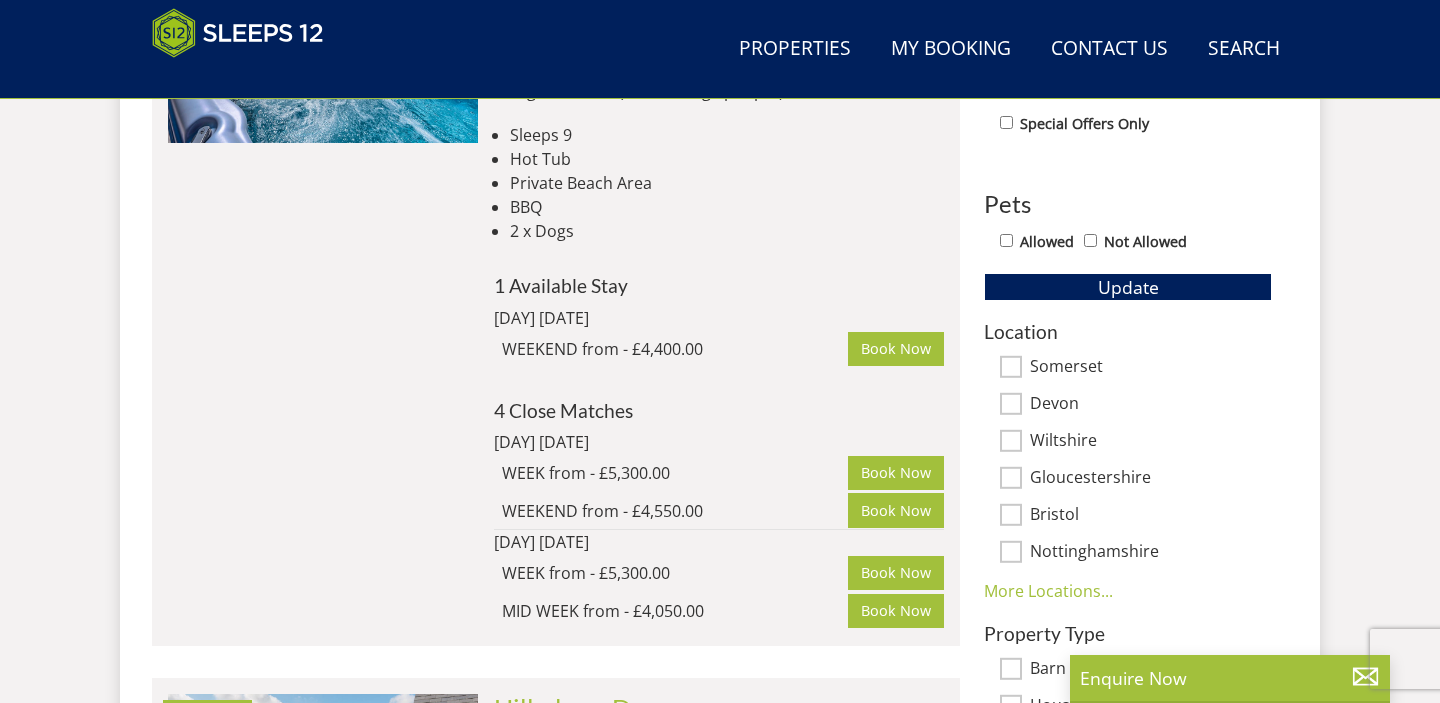 scroll, scrollTop: 1133, scrollLeft: 0, axis: vertical 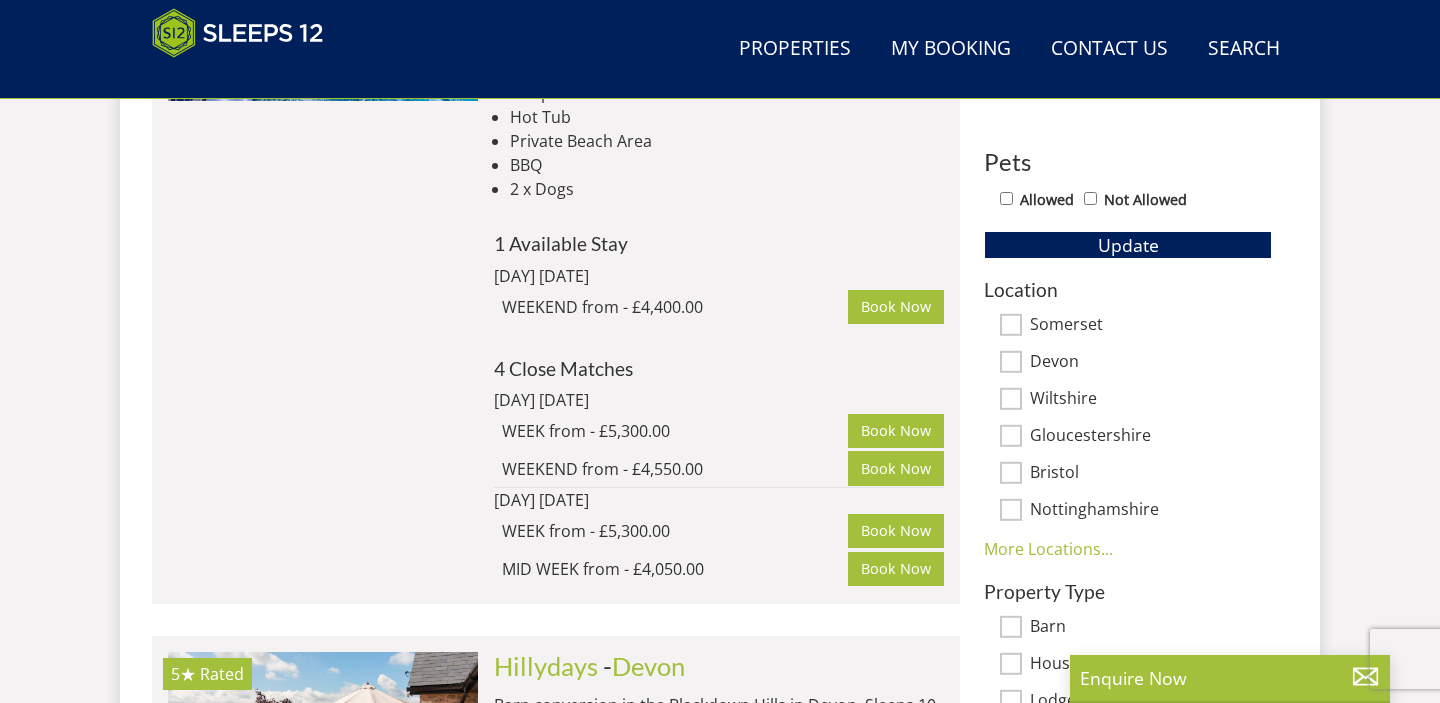 click on "Location
[LOCATION]
[LOCATION]
[LOCATION]
[LOCATION]
[LOCATION]
[LOCATION]
More Locations...
[LOCATION]
[LOCATION]
[LOCATION]
Less Locations..." at bounding box center (1128, 420) 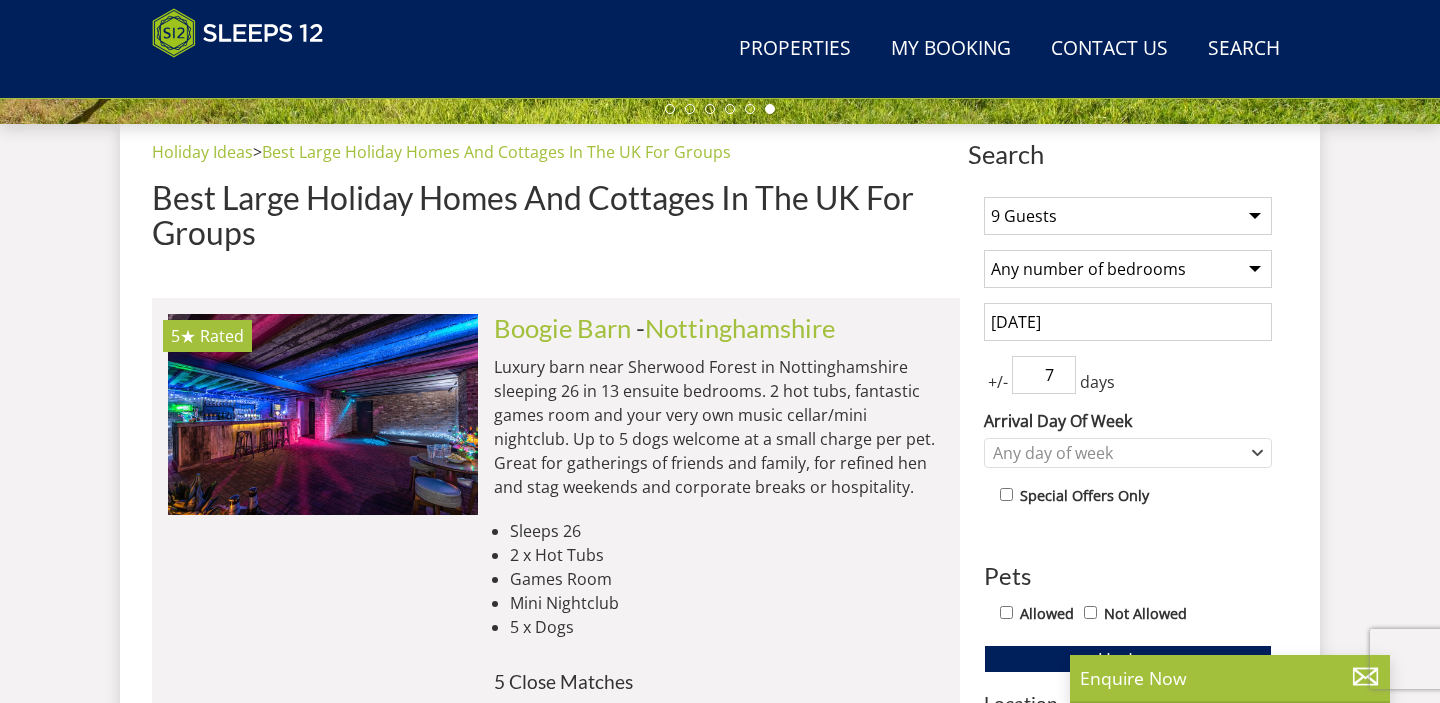 scroll, scrollTop: 725, scrollLeft: 0, axis: vertical 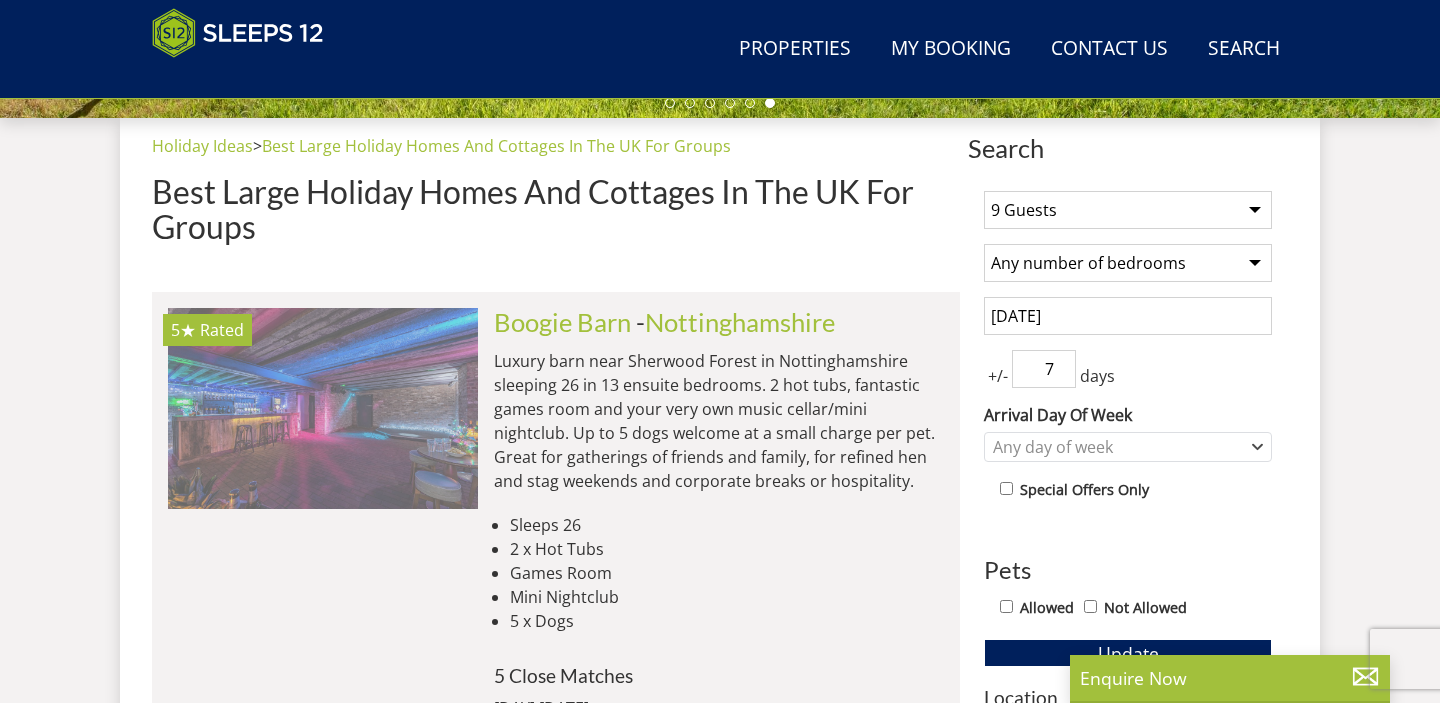 click at bounding box center [323, 408] 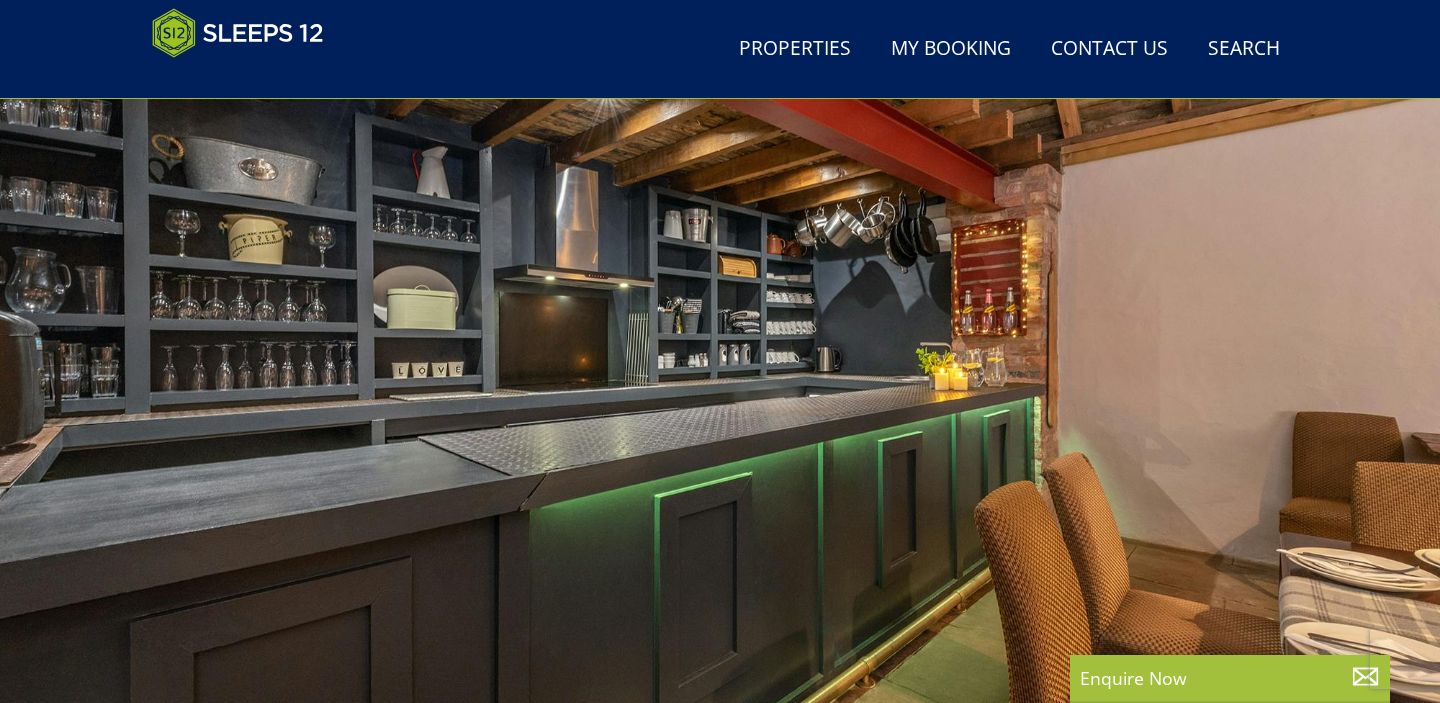 scroll, scrollTop: 93, scrollLeft: 0, axis: vertical 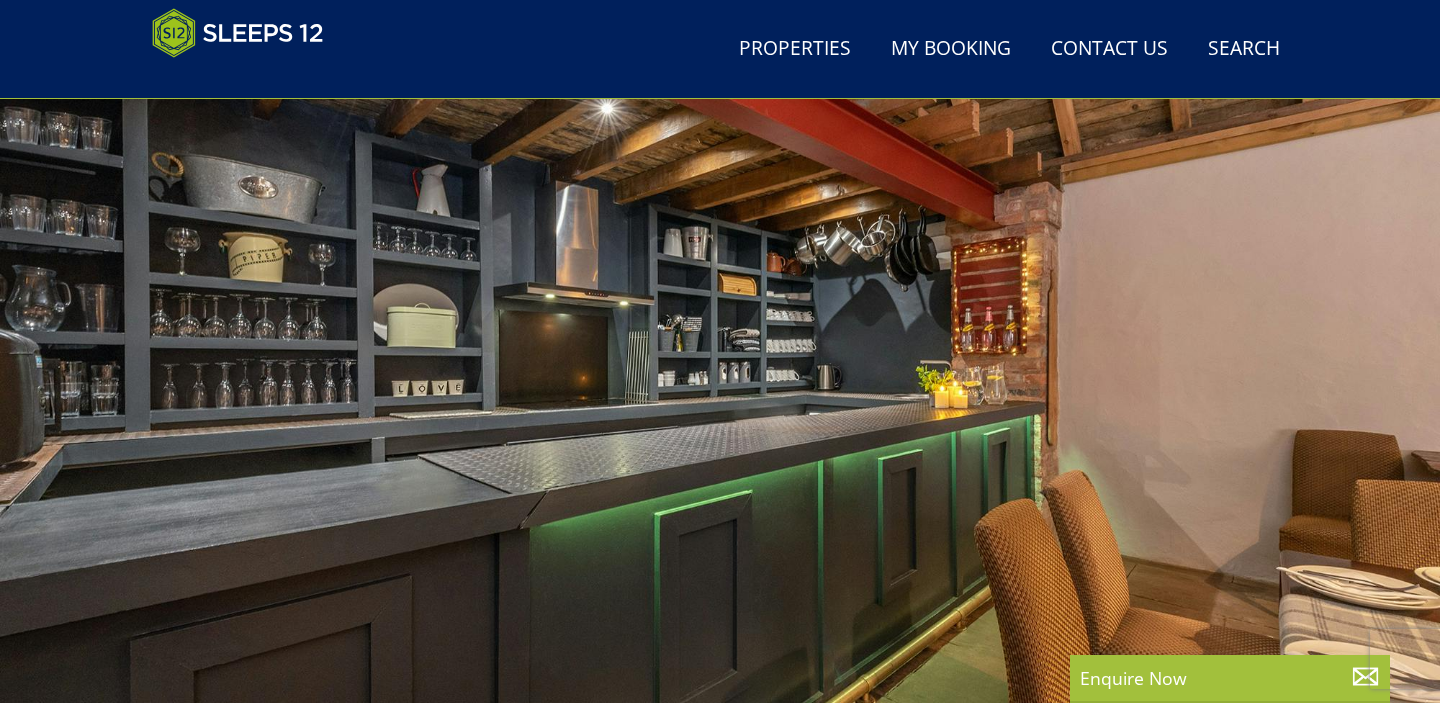 click at bounding box center (720, 400) 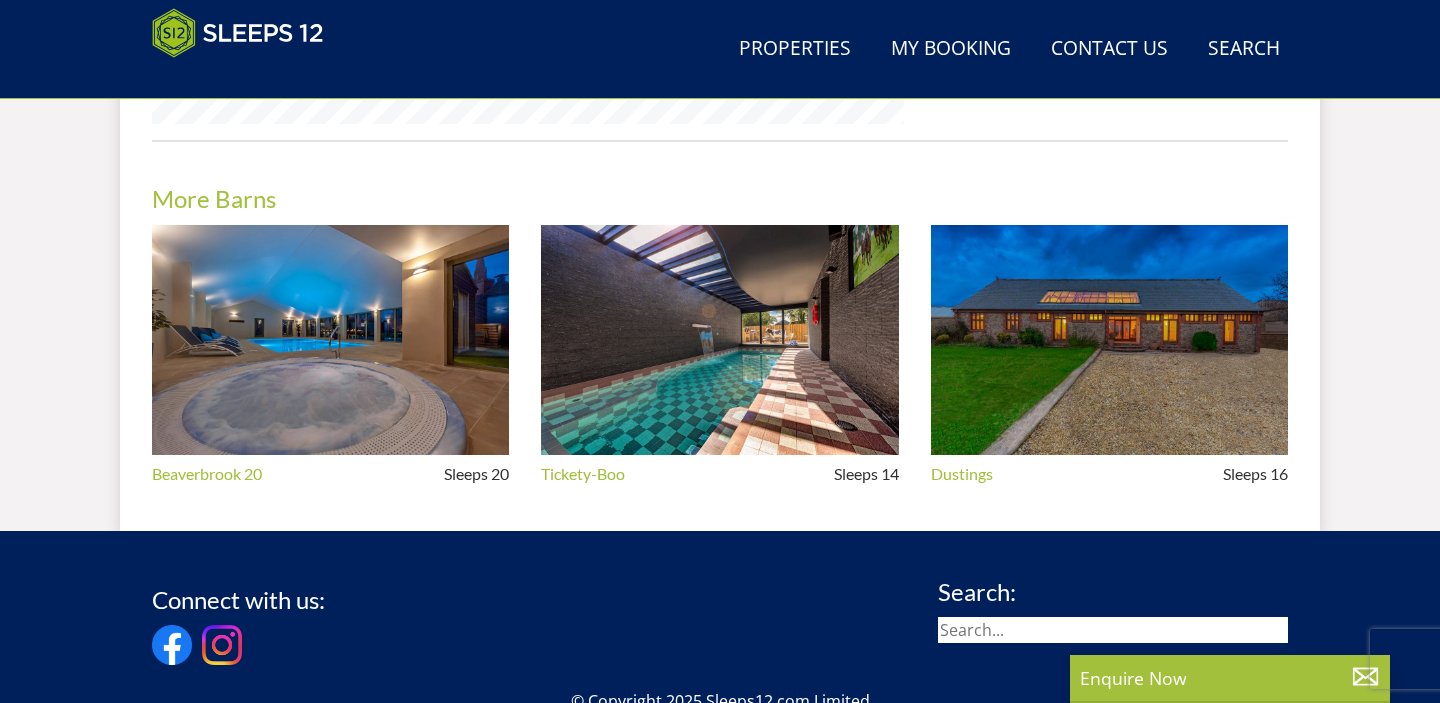 scroll, scrollTop: 0, scrollLeft: 0, axis: both 